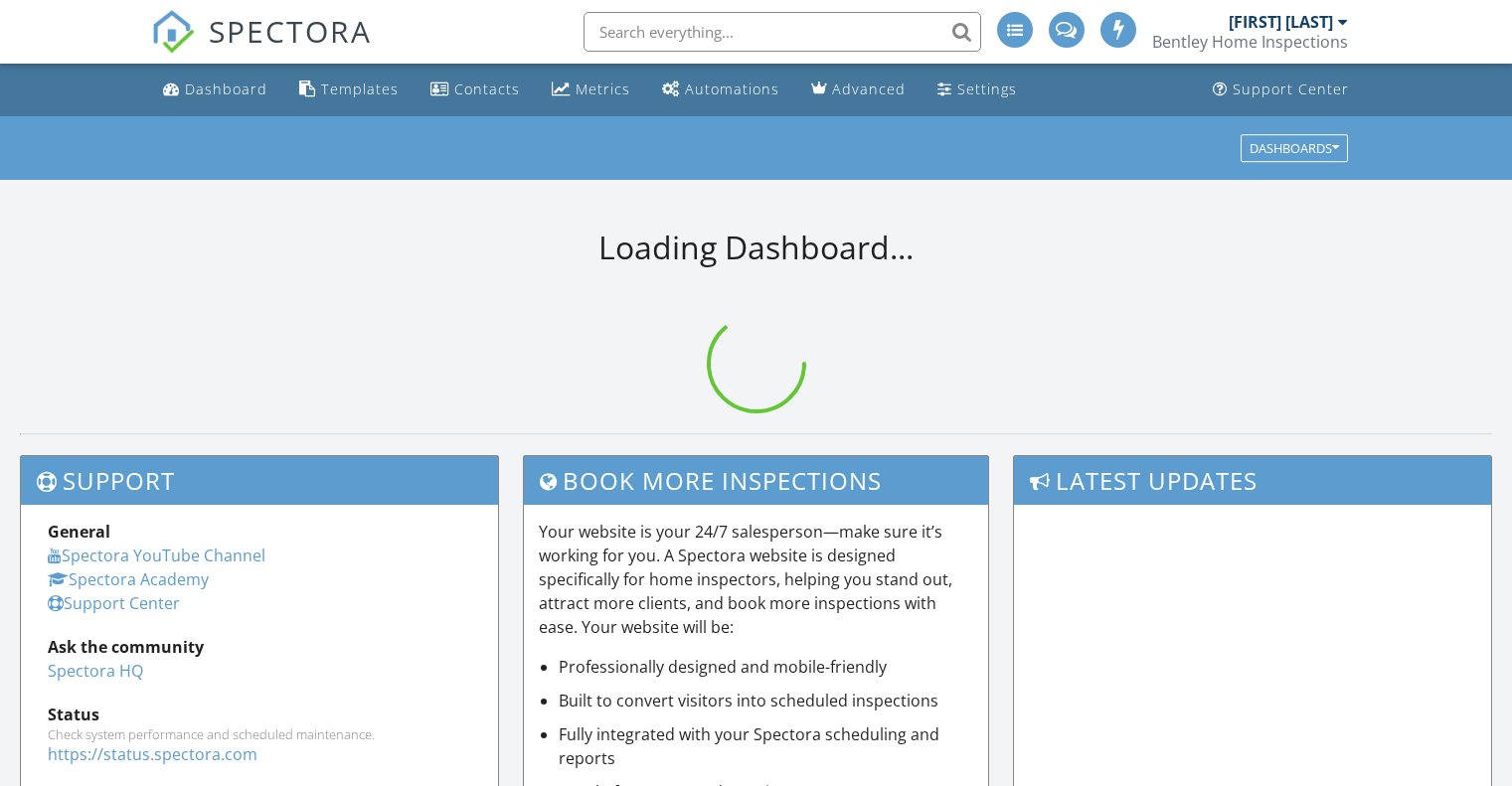 scroll, scrollTop: 0, scrollLeft: 0, axis: both 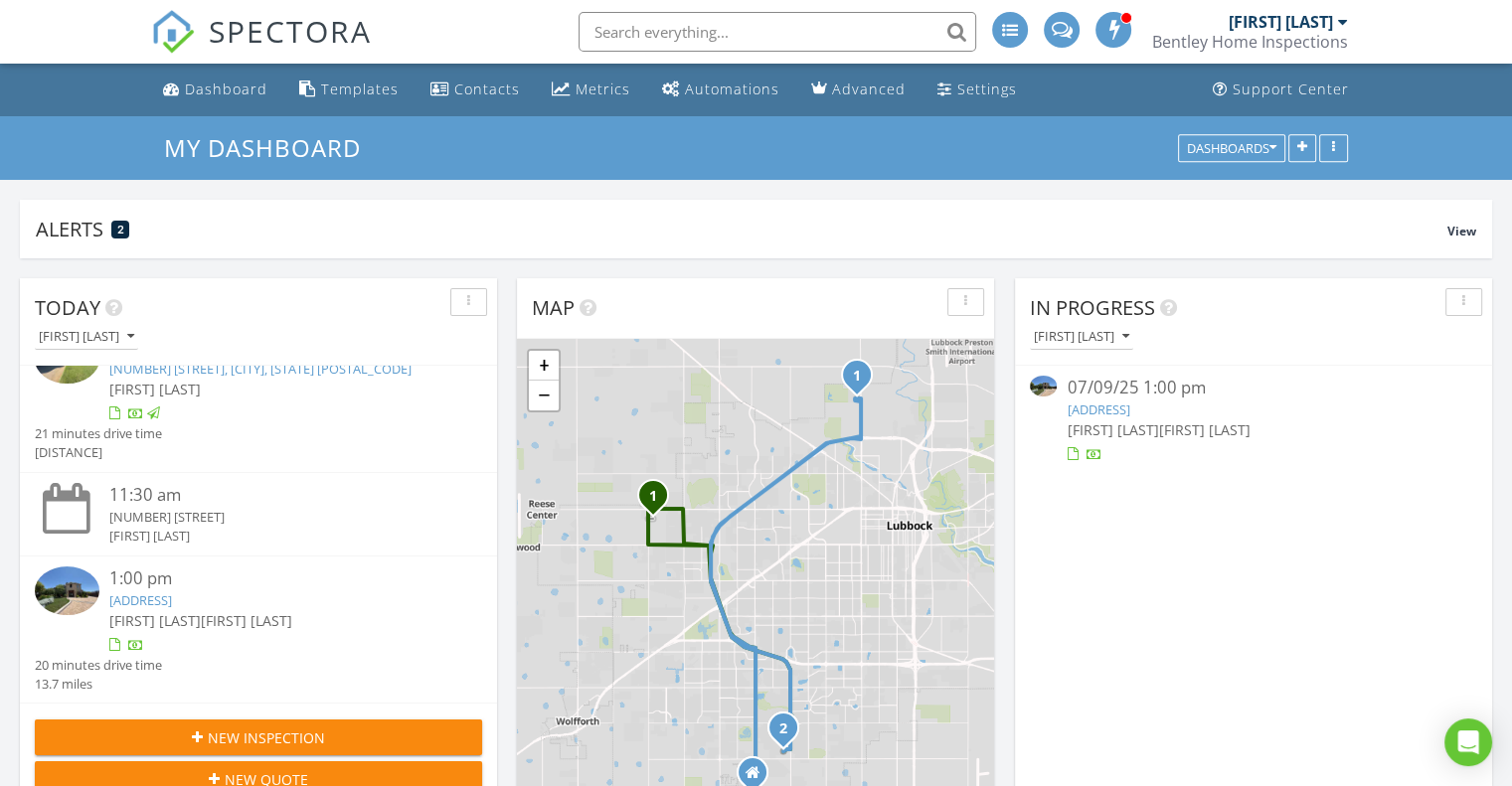 click on "[NUMBER] [STREET], [CITY], [STATE] [POSTAL_CODE]" at bounding box center (140, 600) 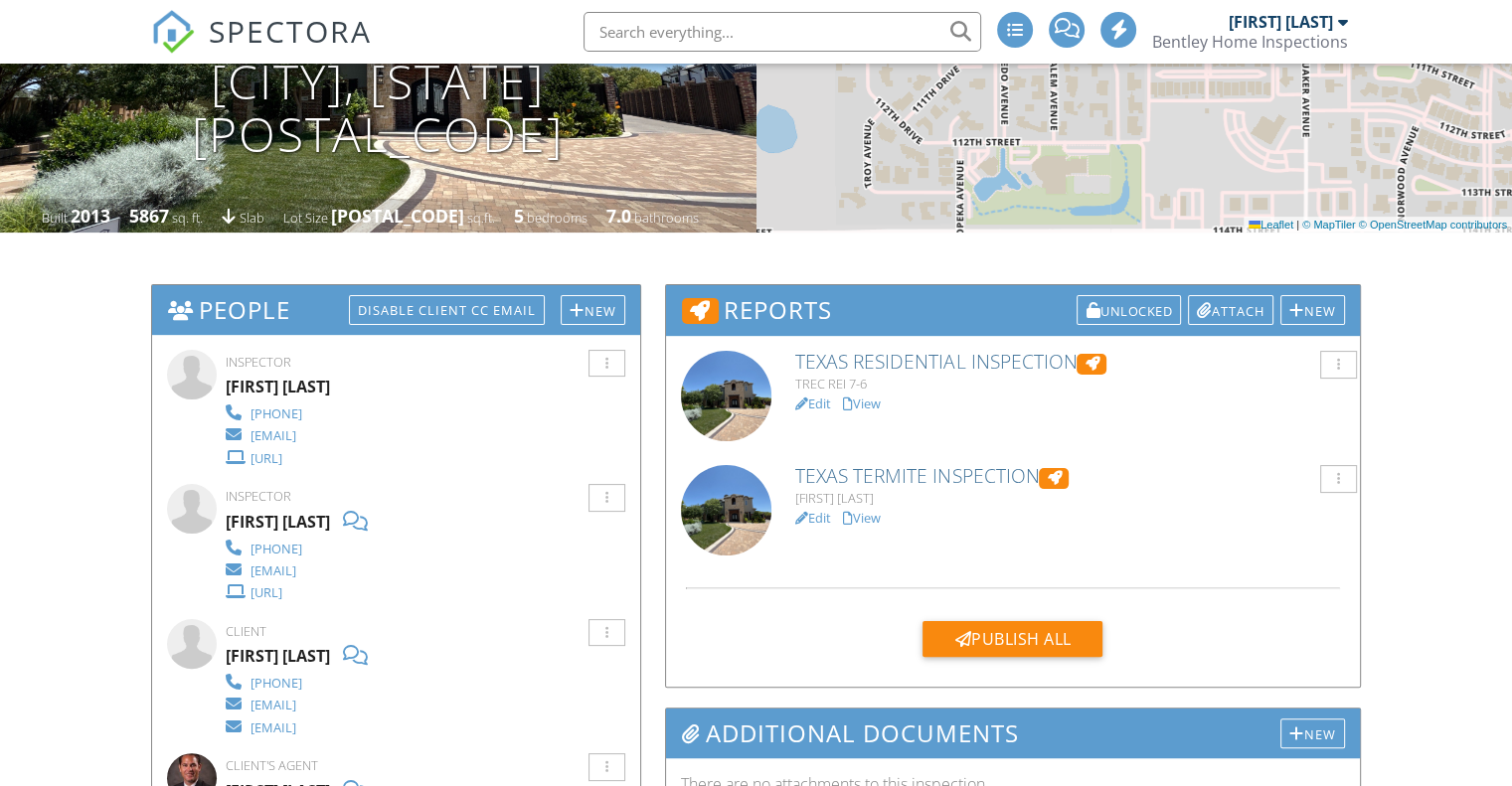 scroll, scrollTop: 0, scrollLeft: 0, axis: both 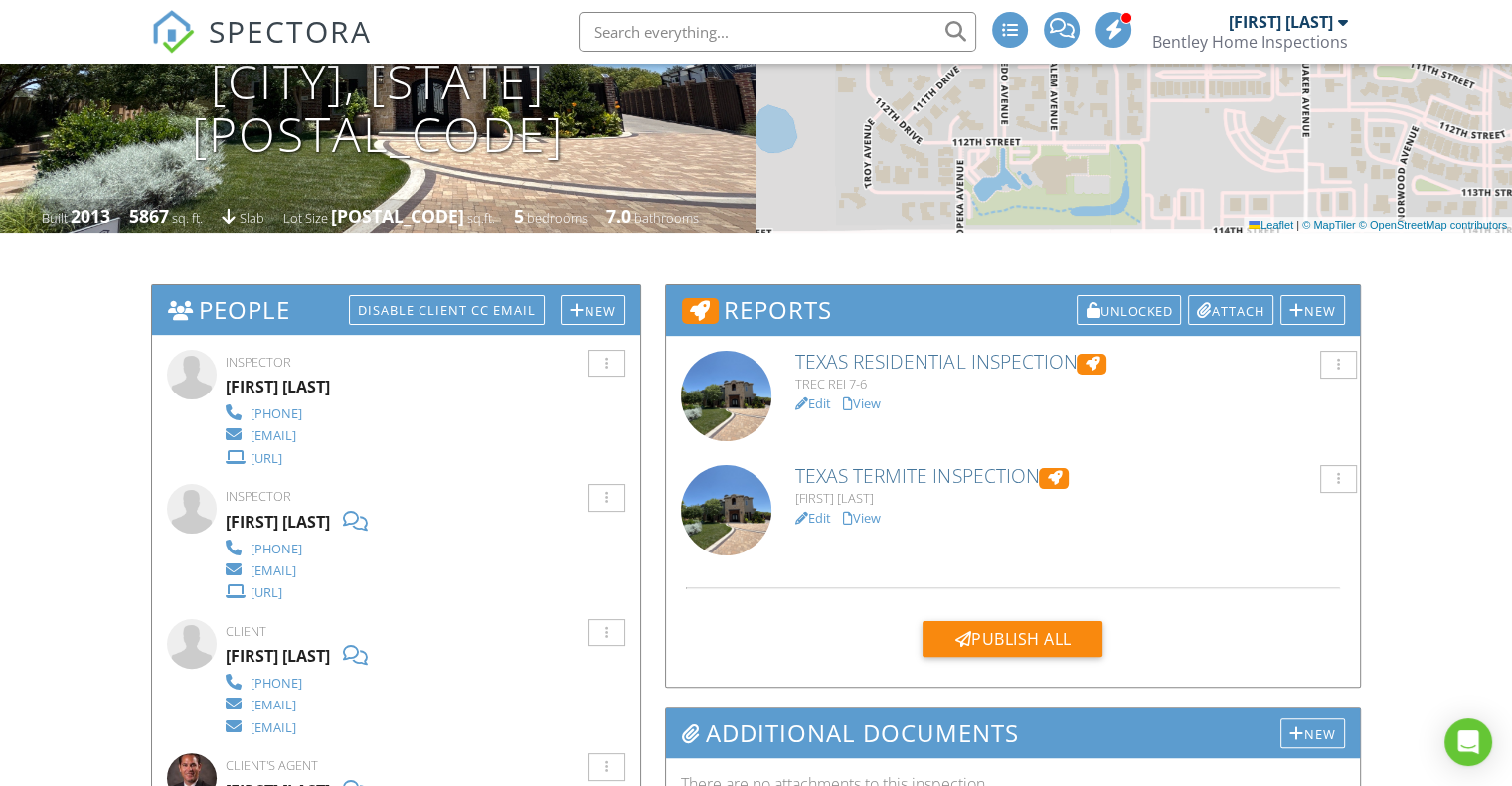 click on "Edit" at bounding box center [813, 518] 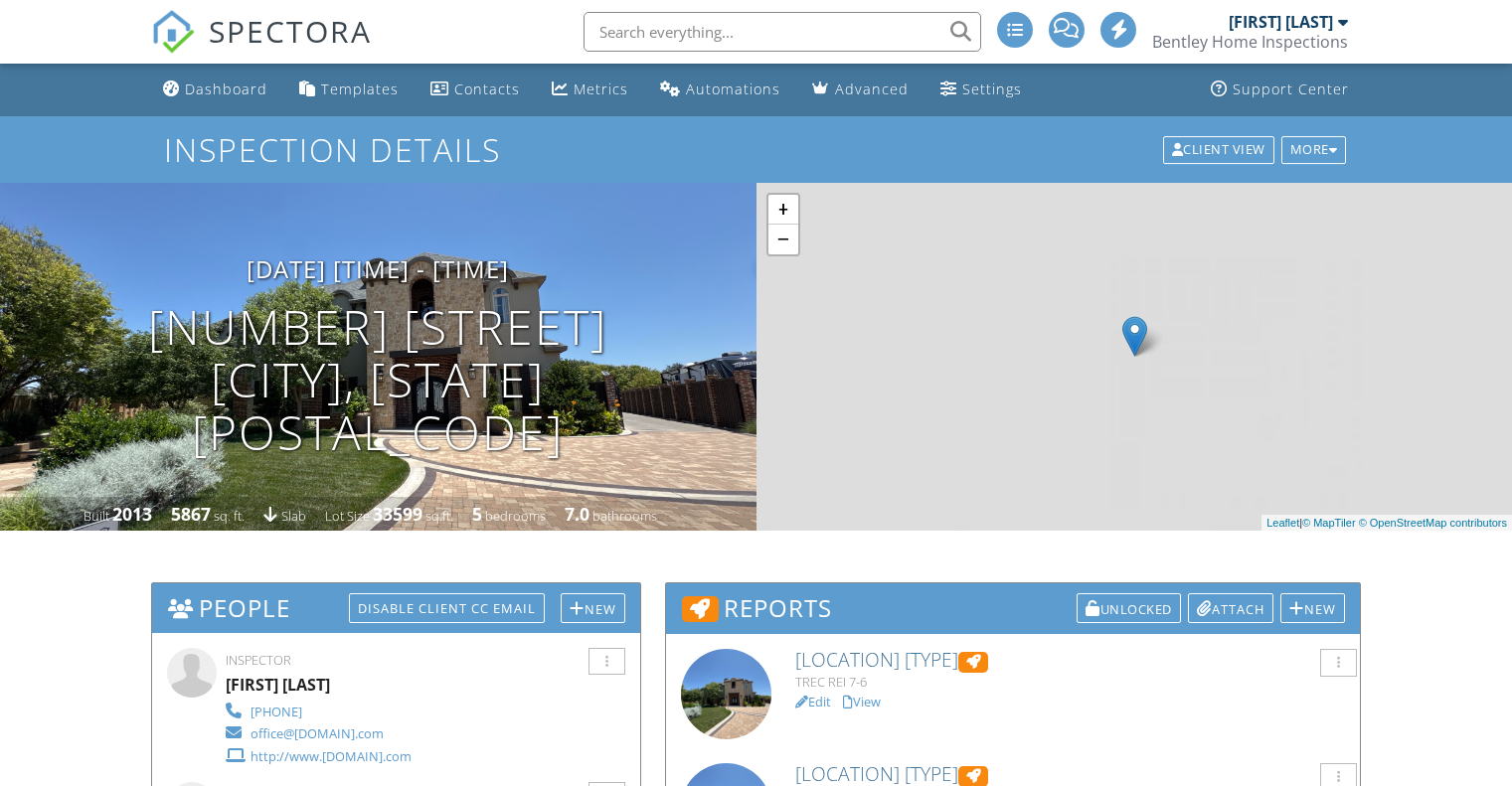scroll, scrollTop: 0, scrollLeft: 0, axis: both 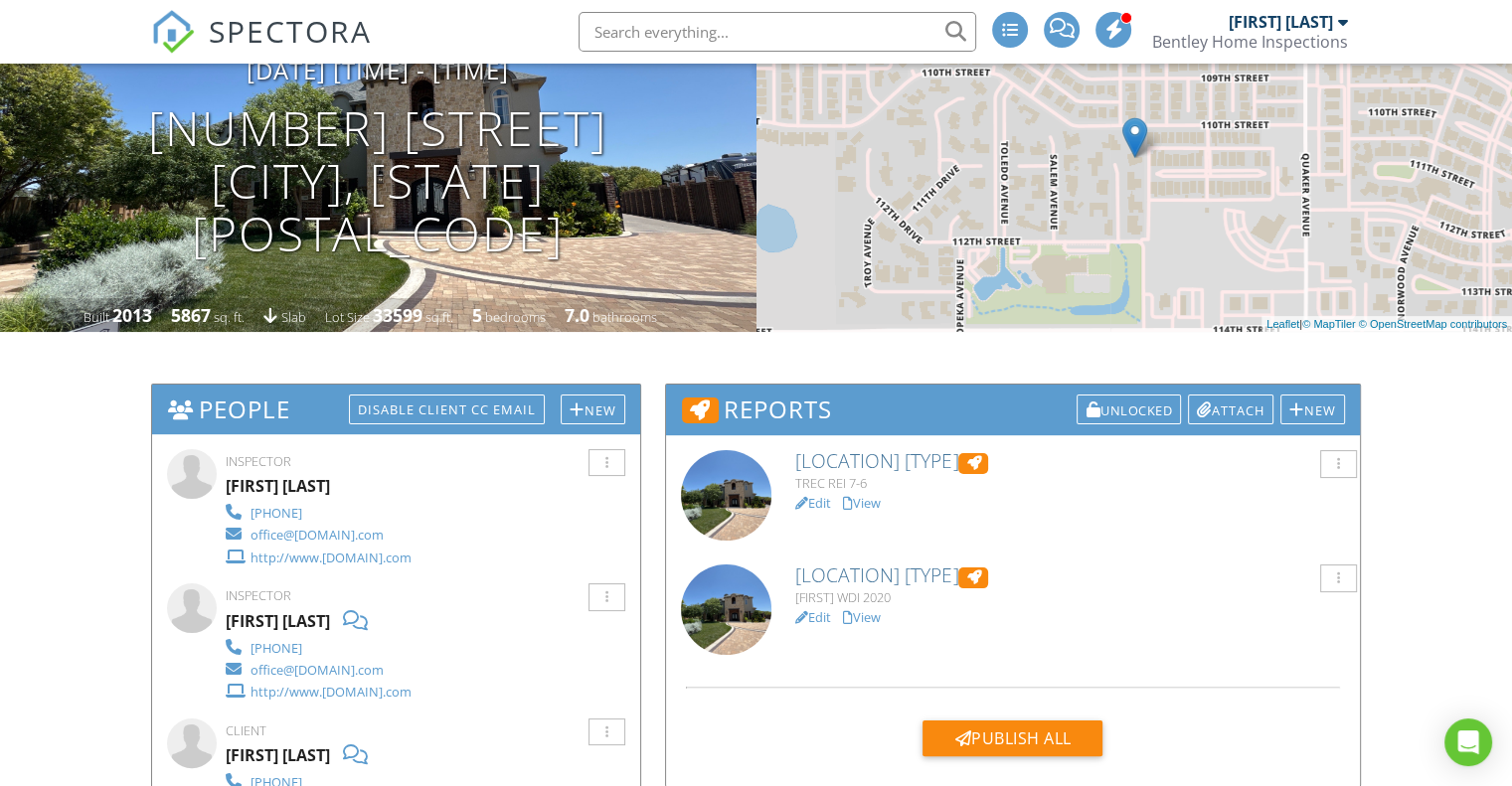 click on "SPECTORA" at bounding box center (290, 31) 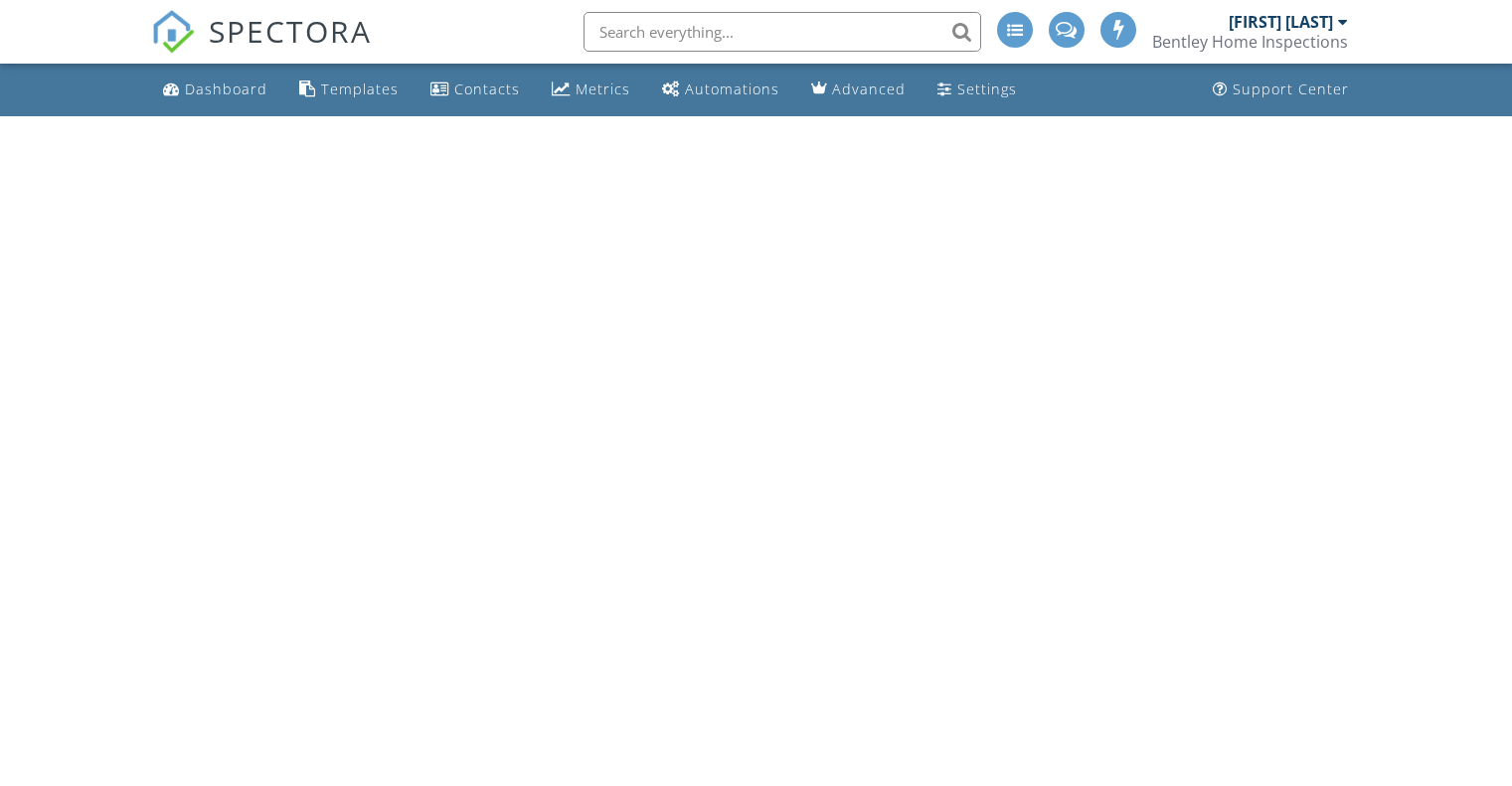 scroll, scrollTop: 0, scrollLeft: 0, axis: both 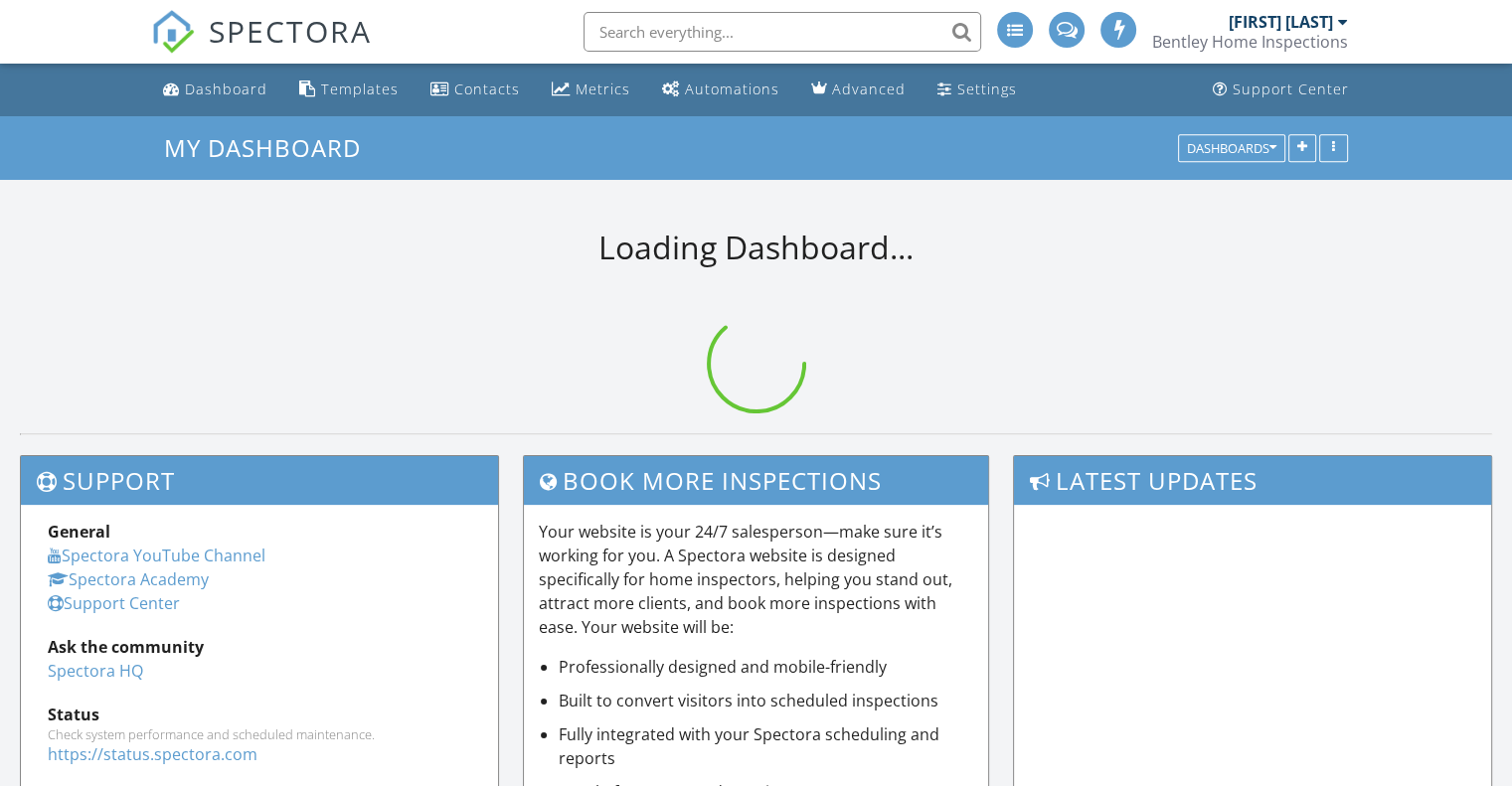 click at bounding box center [776, 32] 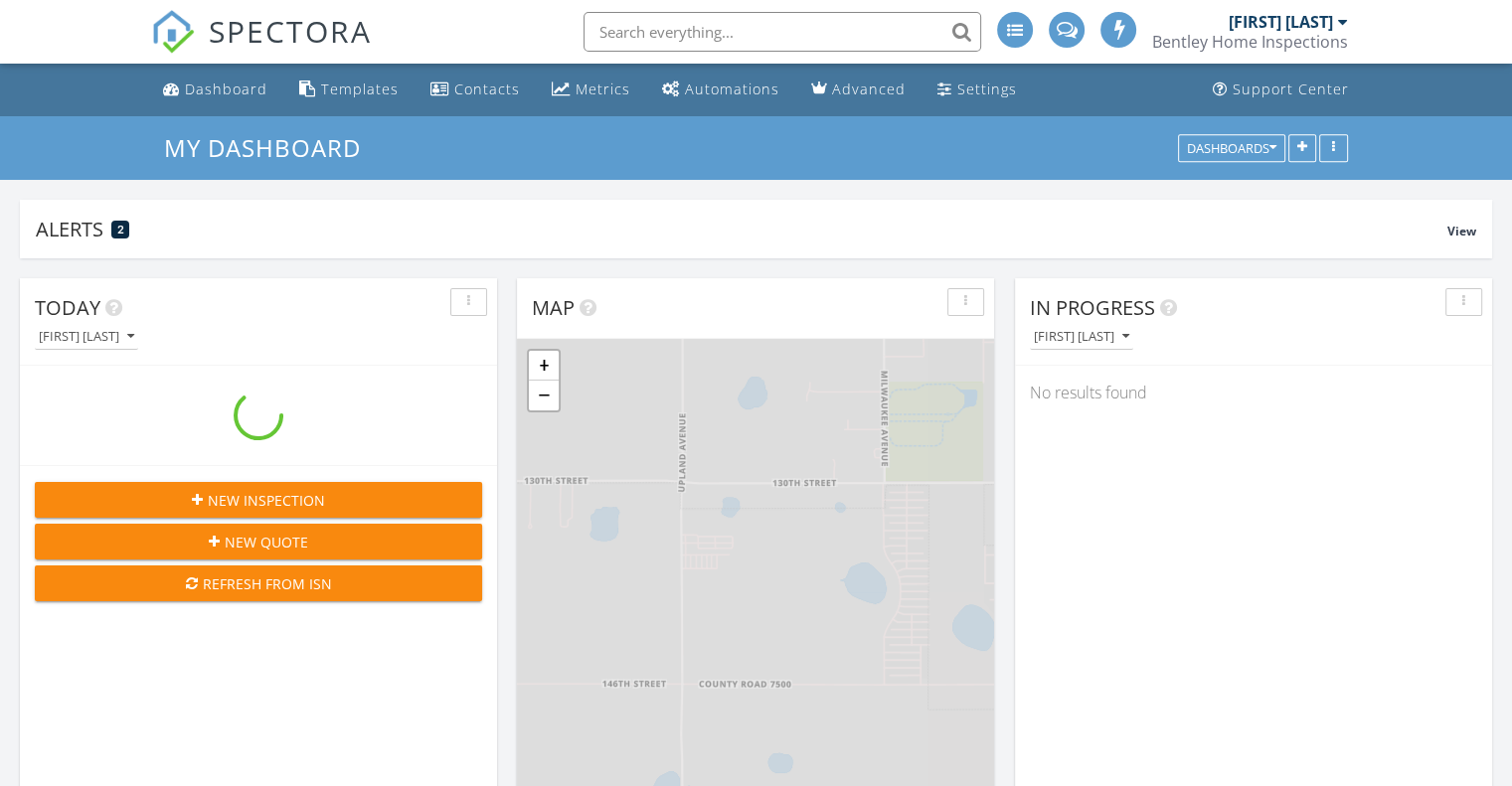 scroll, scrollTop: 9, scrollLeft: 10, axis: both 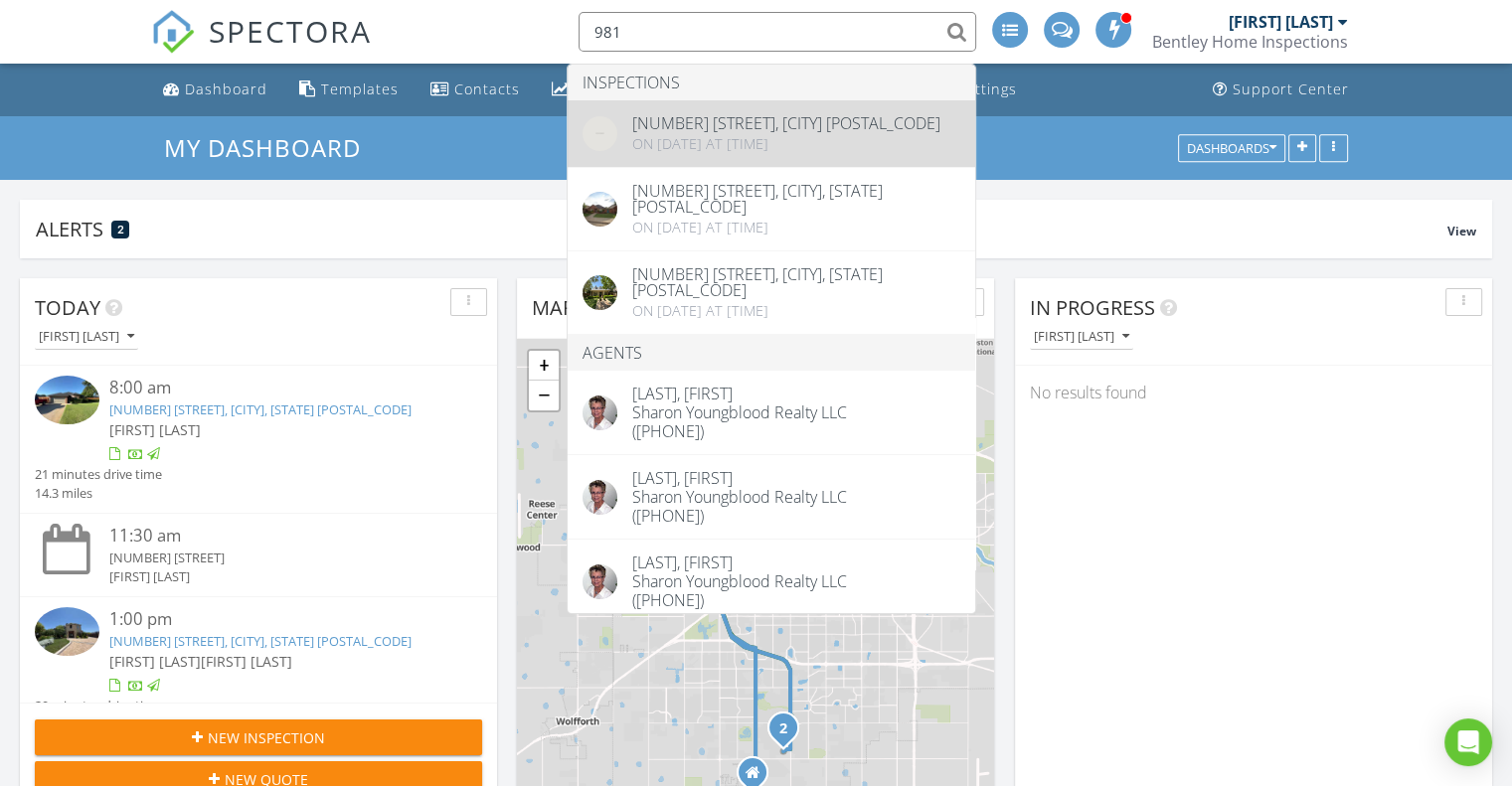 type on "981" 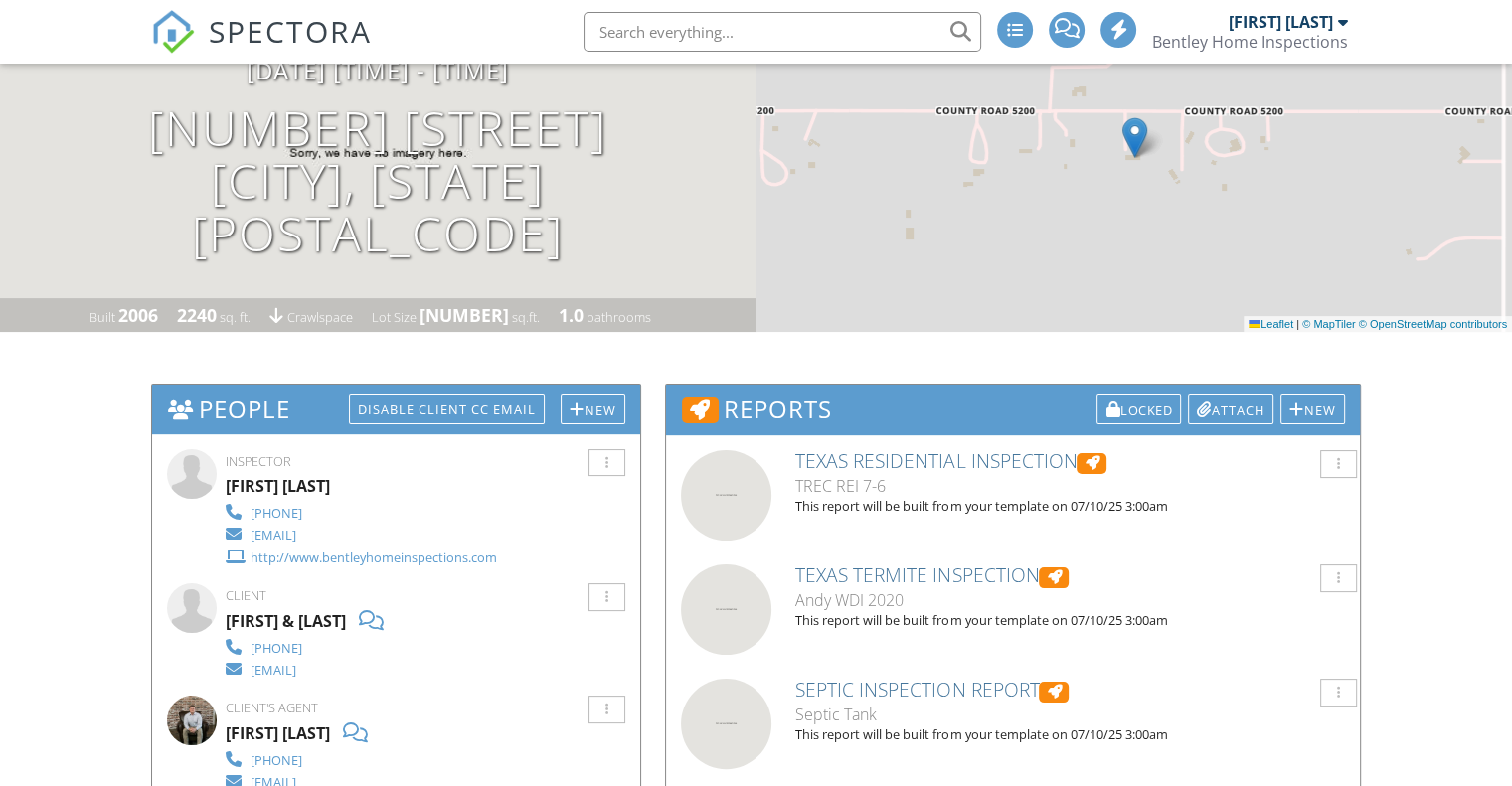 scroll, scrollTop: 298, scrollLeft: 0, axis: vertical 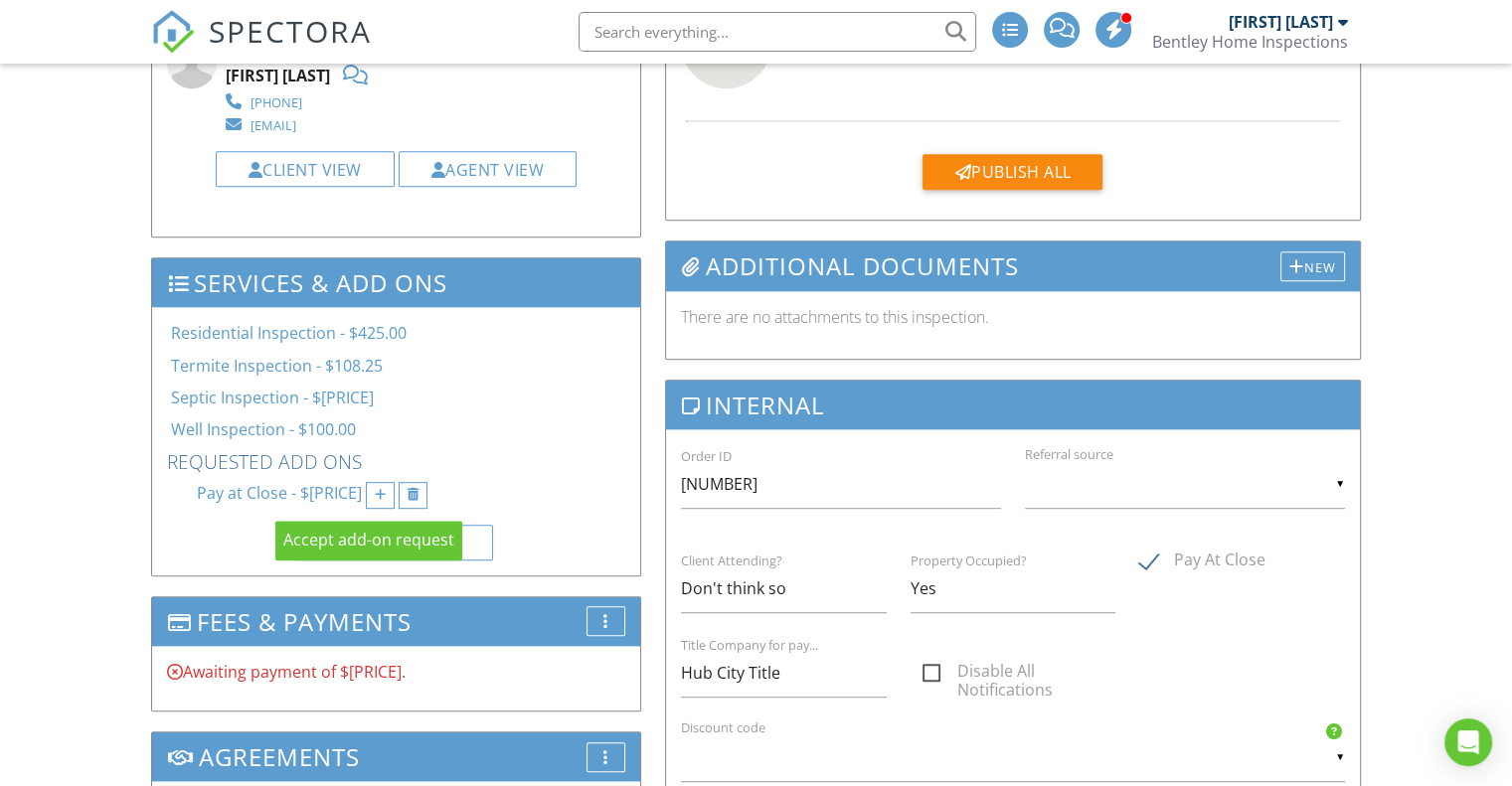 click at bounding box center [380, 495] 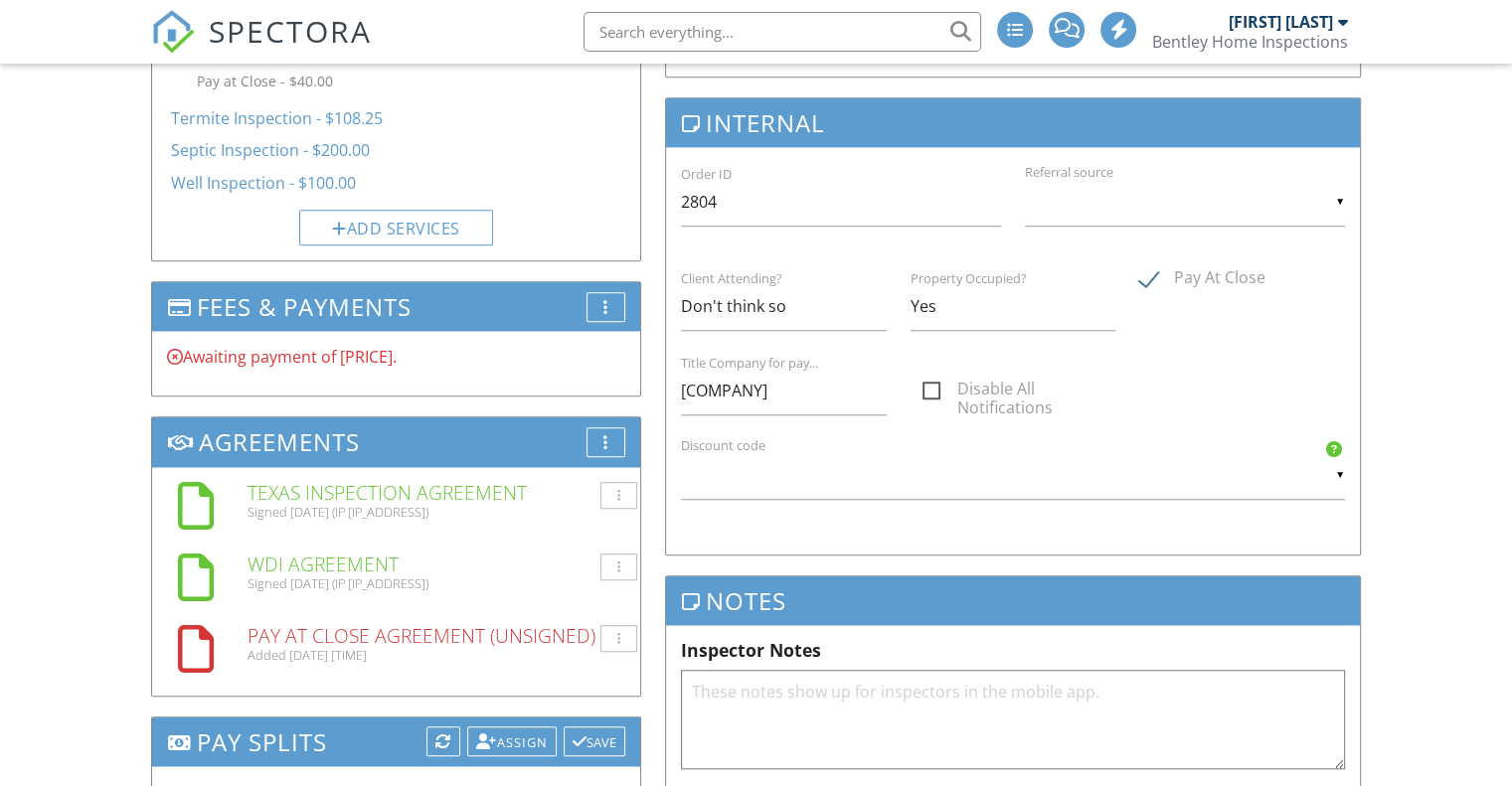 scroll, scrollTop: 1496, scrollLeft: 0, axis: vertical 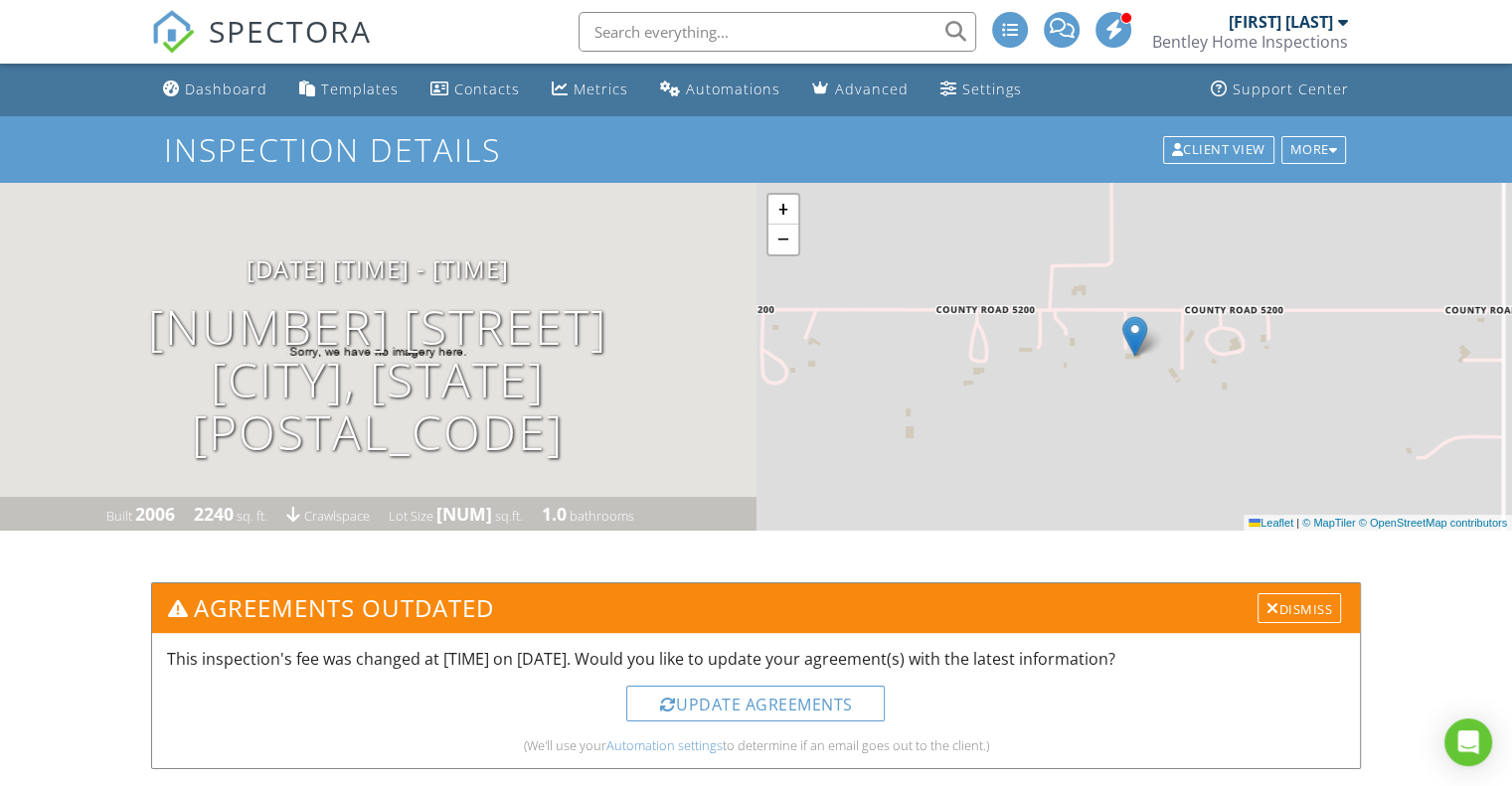 click on "SPECTORA" at bounding box center [261, 48] 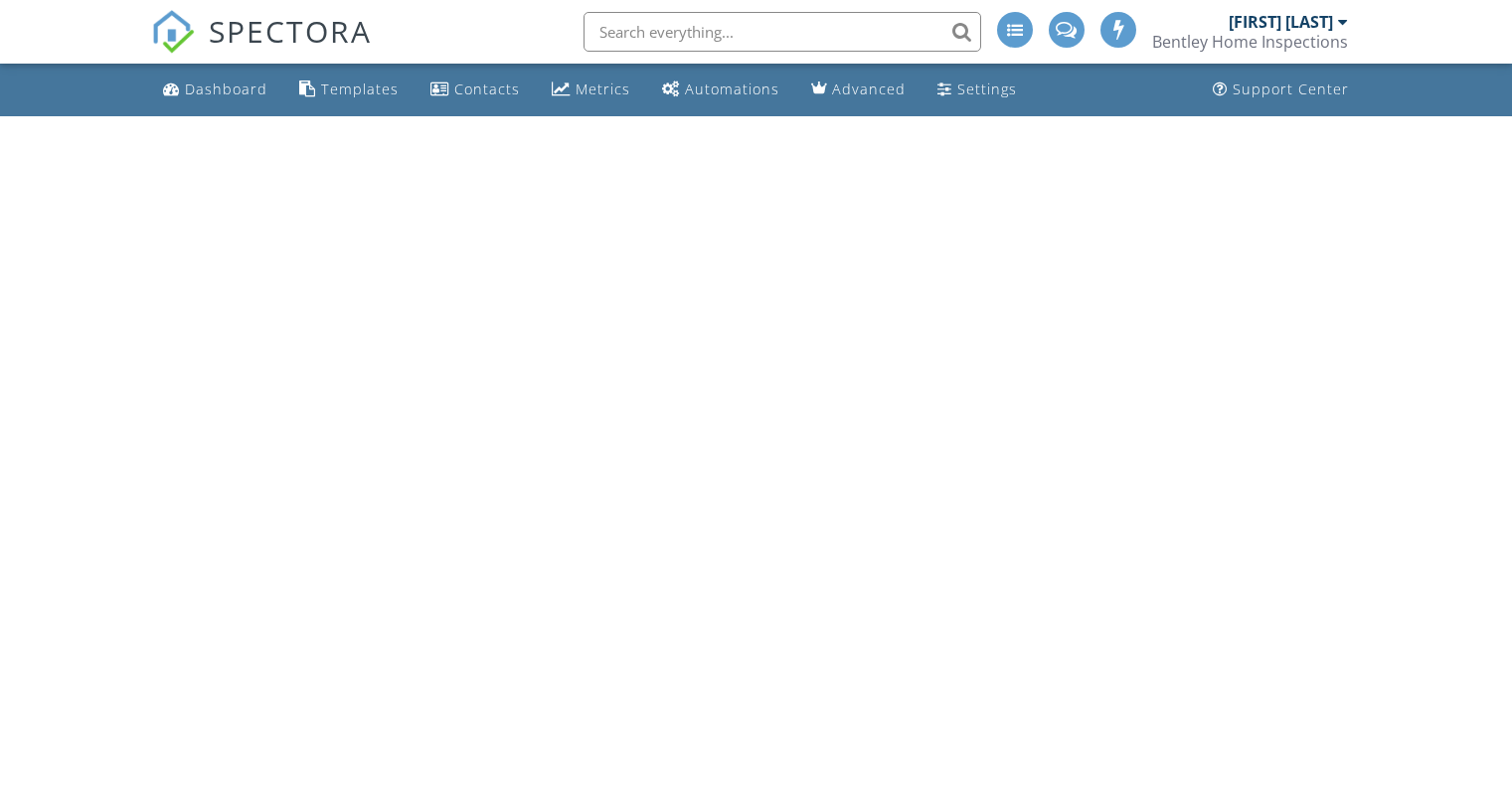 scroll, scrollTop: 0, scrollLeft: 0, axis: both 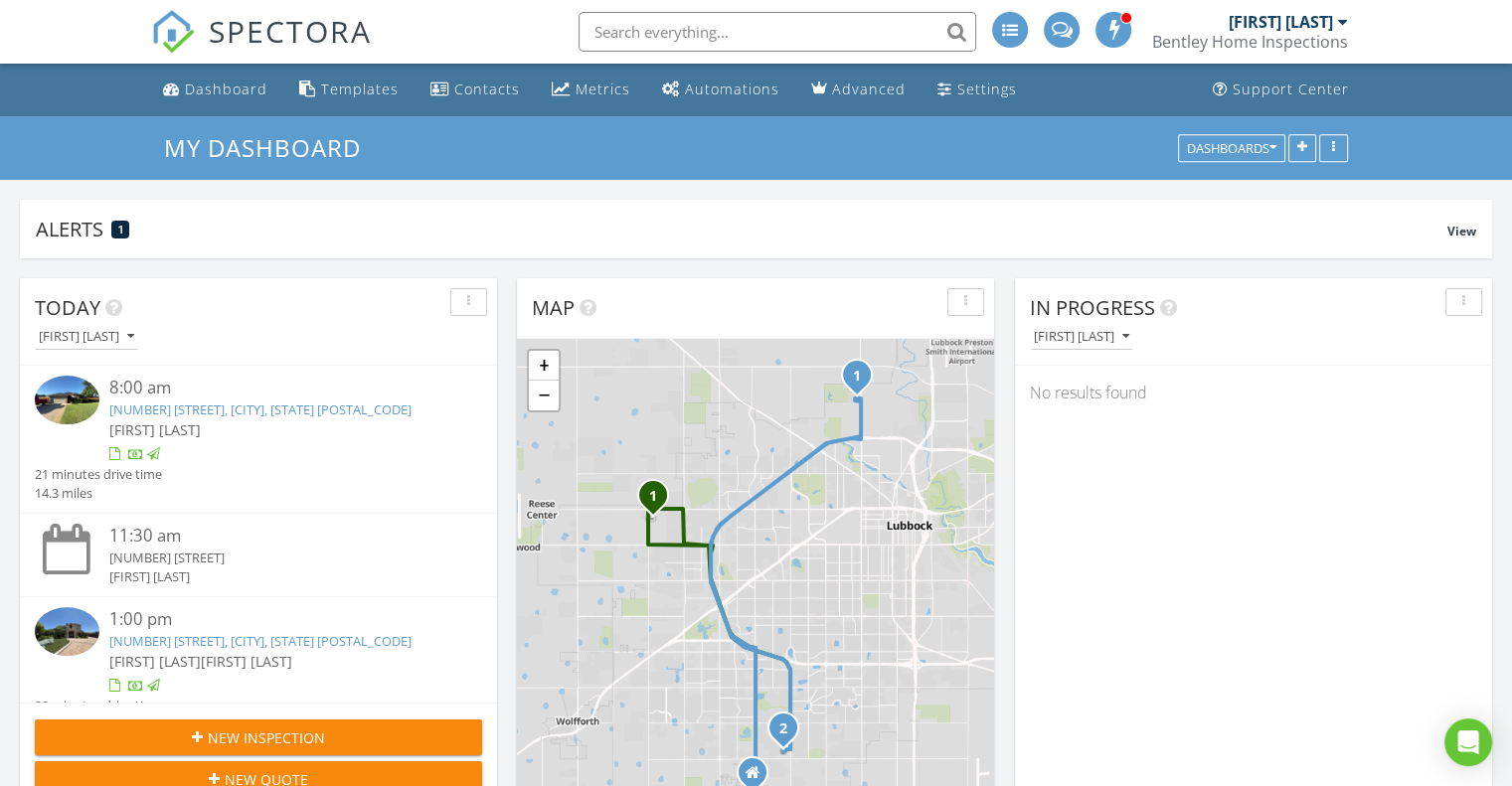 click on "[FIRST] [LAST]" at bounding box center [277, 429] 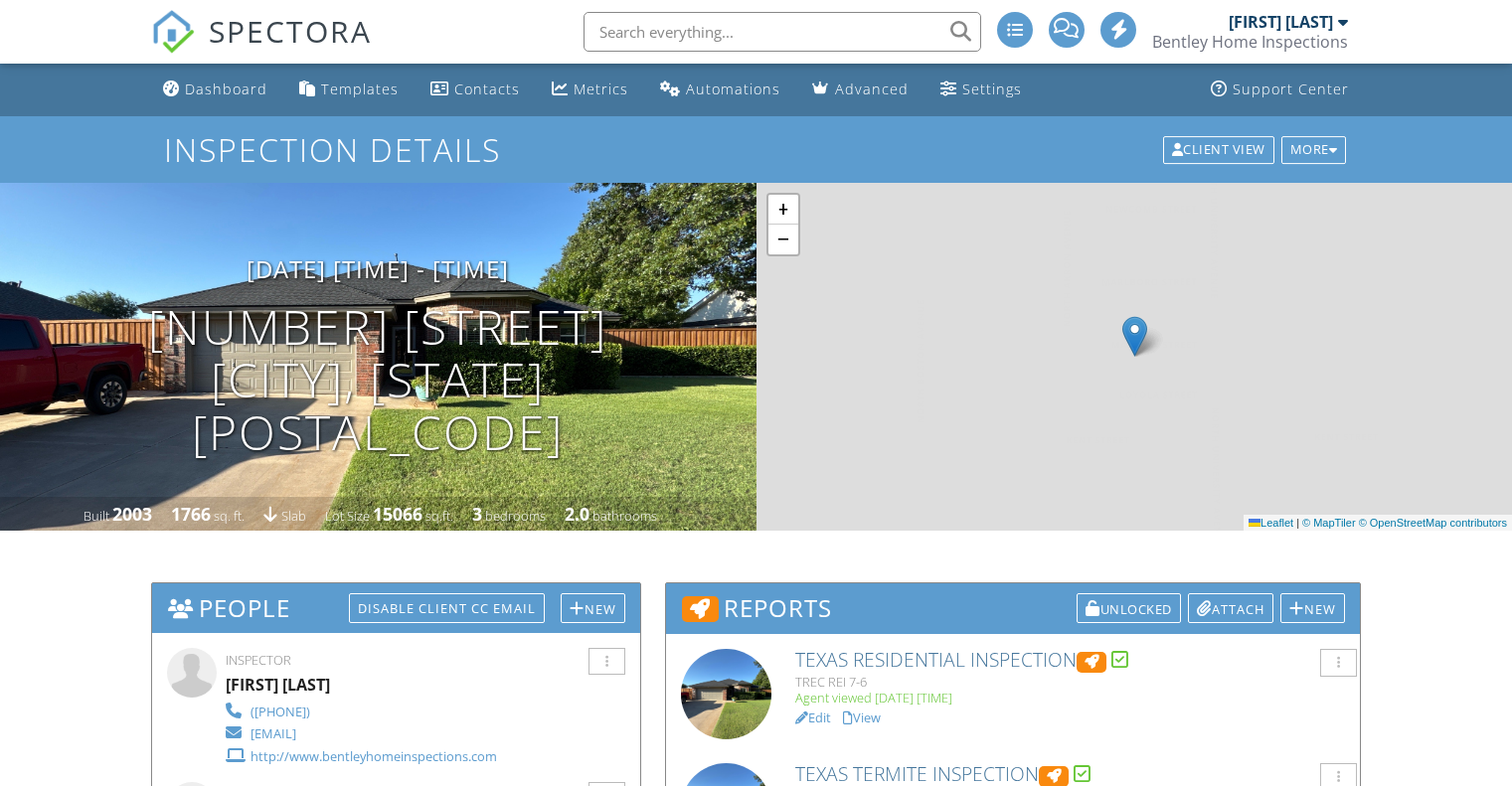 scroll, scrollTop: 298, scrollLeft: 0, axis: vertical 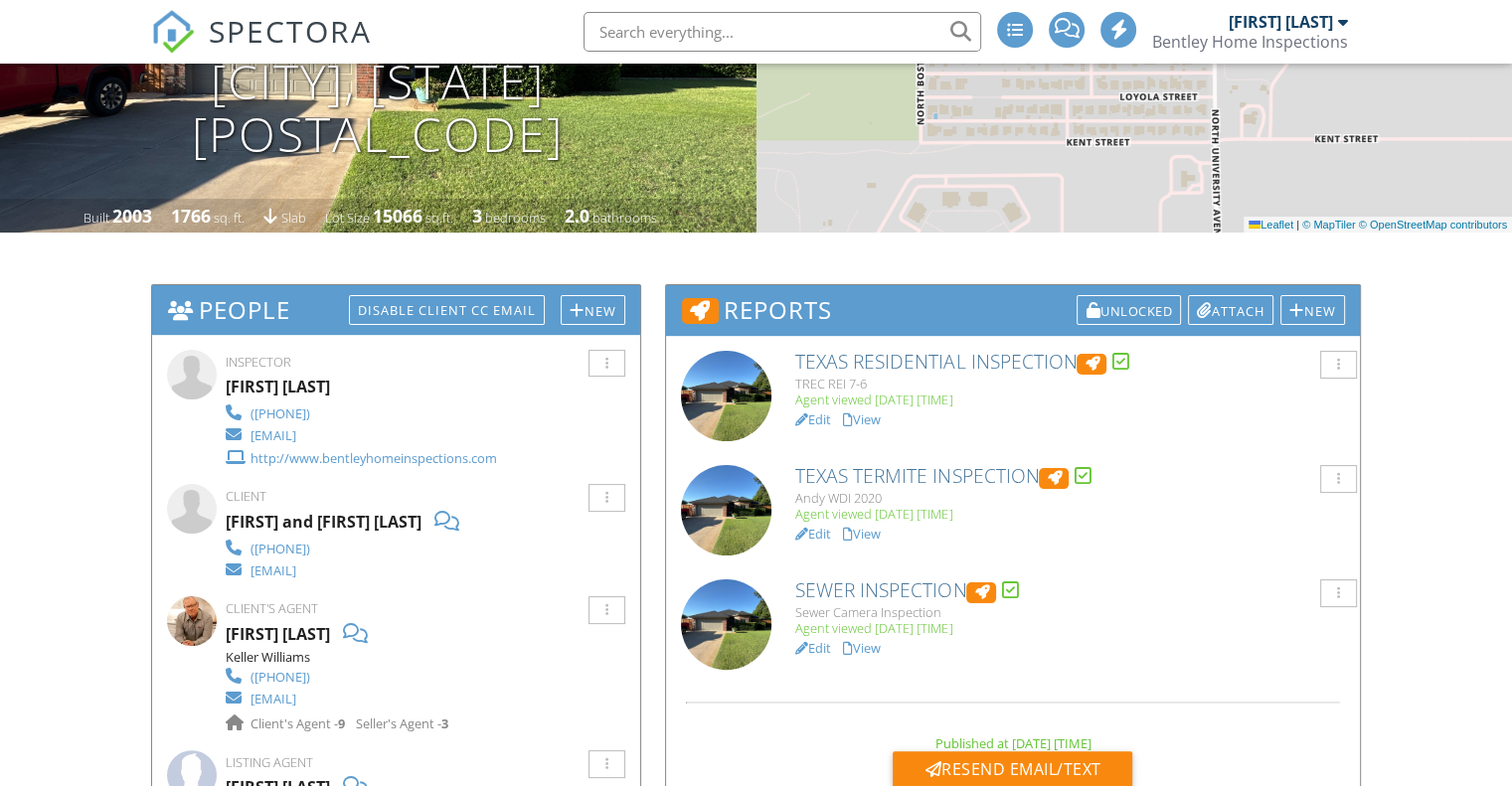 click on "New" at bounding box center (446, 310) 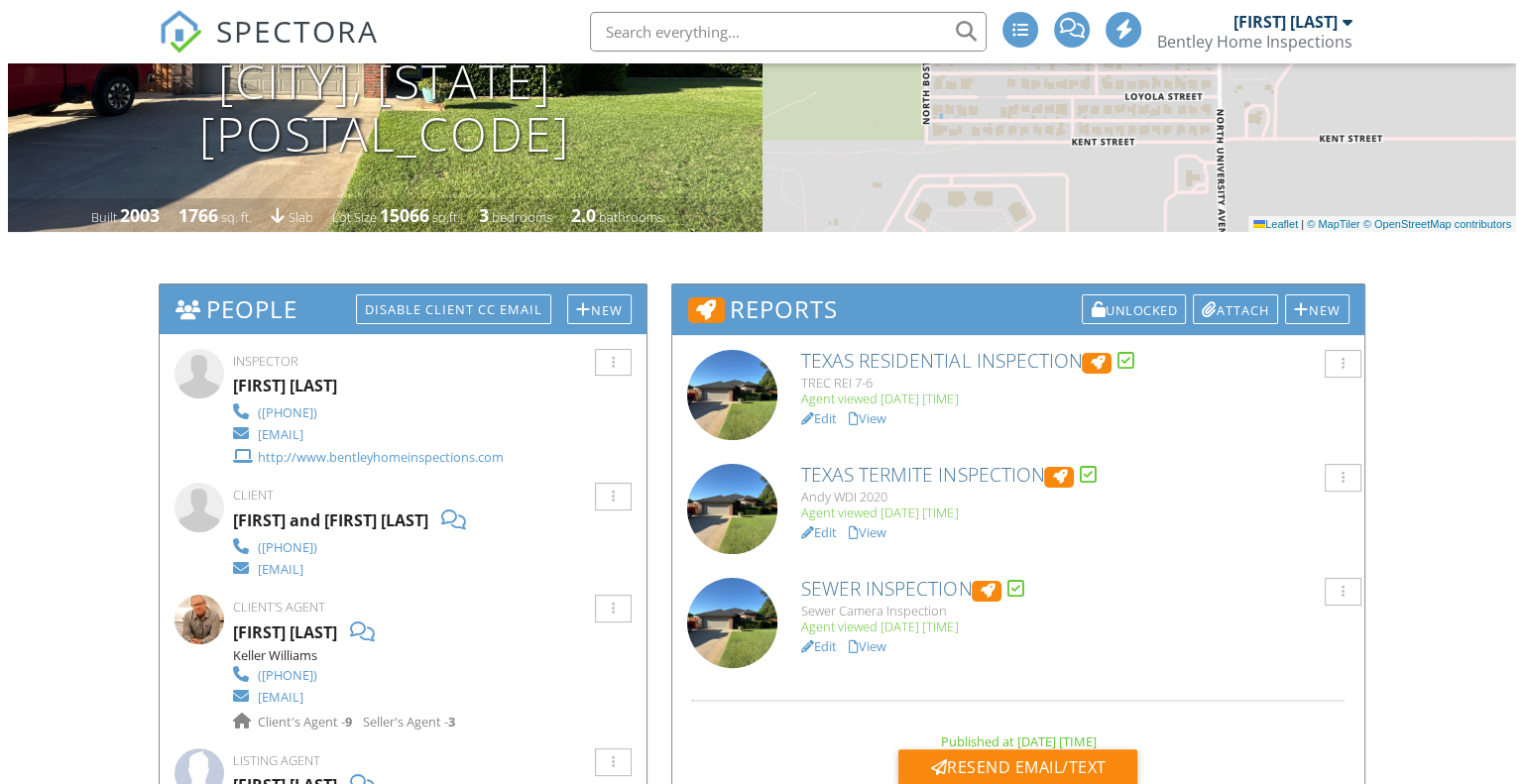 scroll, scrollTop: 0, scrollLeft: 0, axis: both 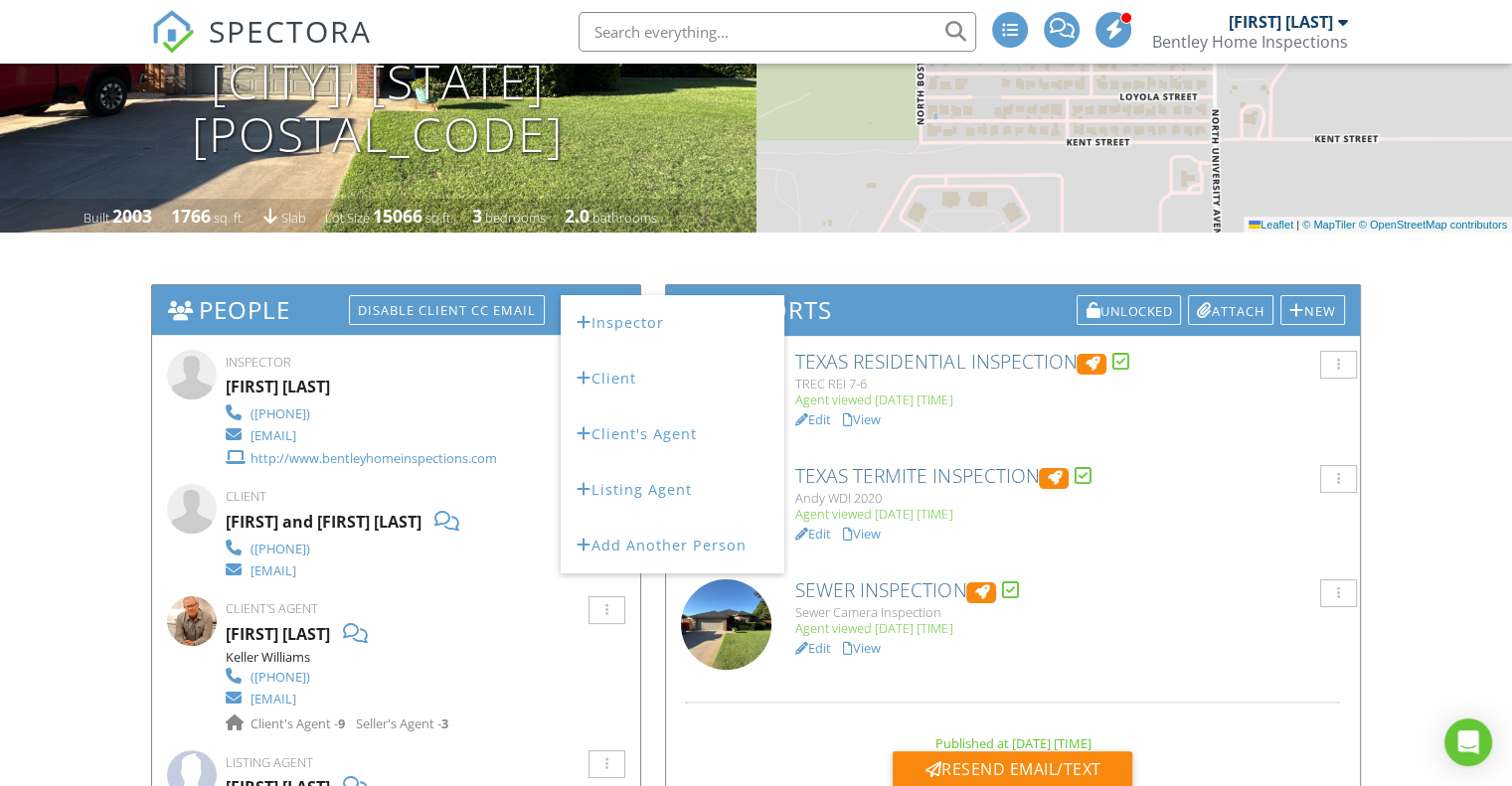 click on "Inspector" at bounding box center (672, 323) 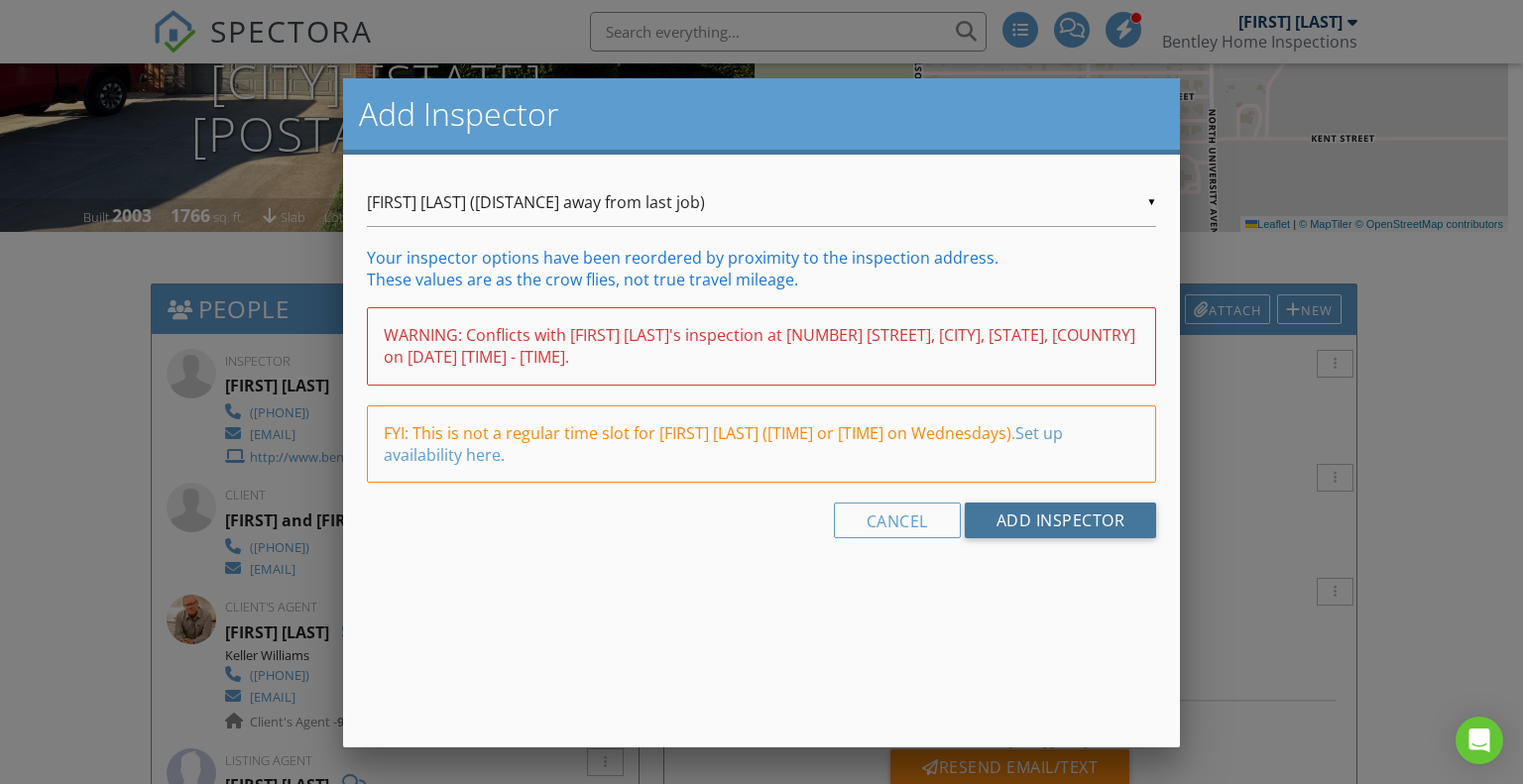 click on "Add Inspector" at bounding box center [1061, 520] 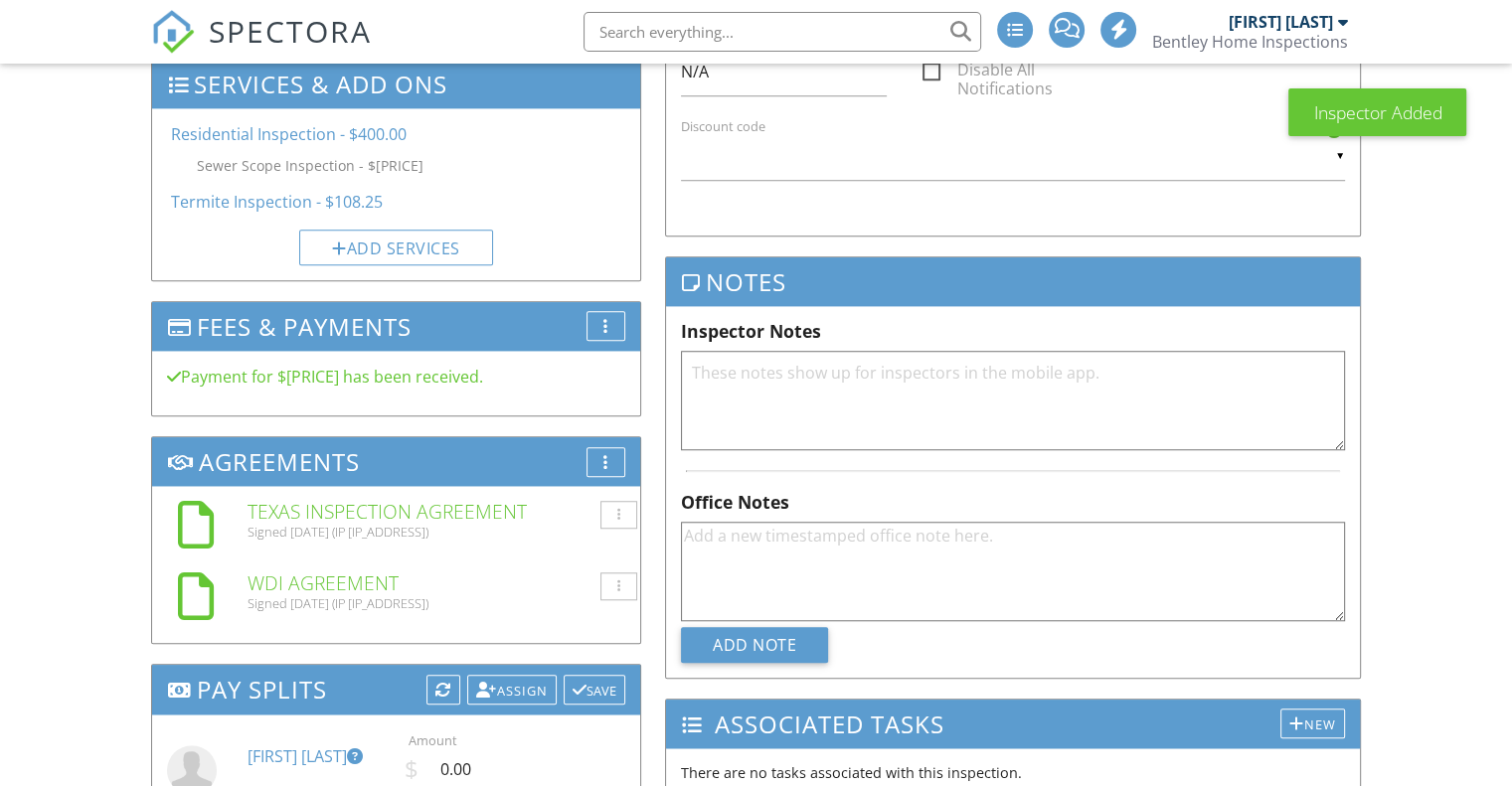 scroll, scrollTop: 1789, scrollLeft: 0, axis: vertical 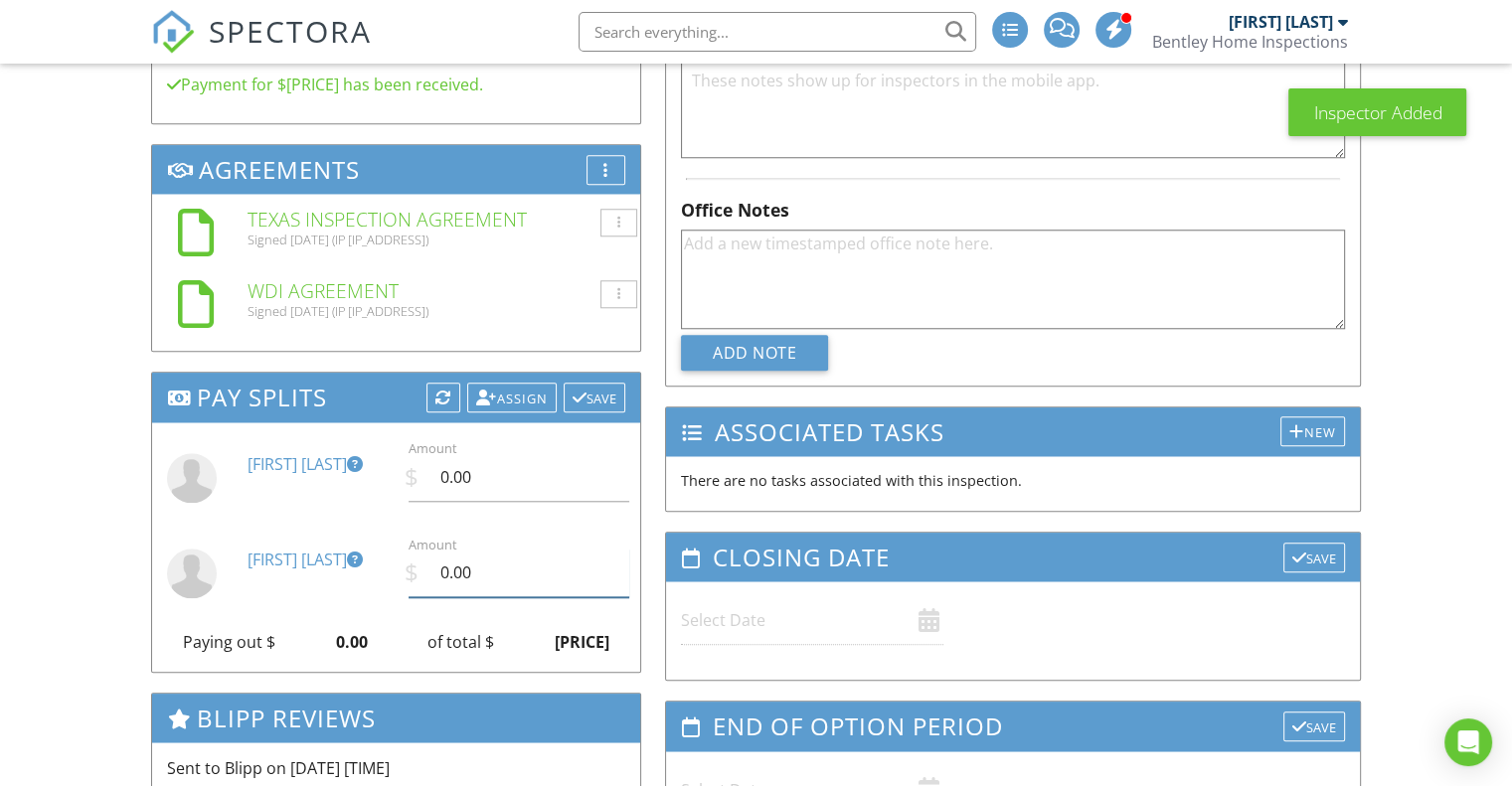 drag, startPoint x: 513, startPoint y: 561, endPoint x: 380, endPoint y: 537, distance: 135.14807 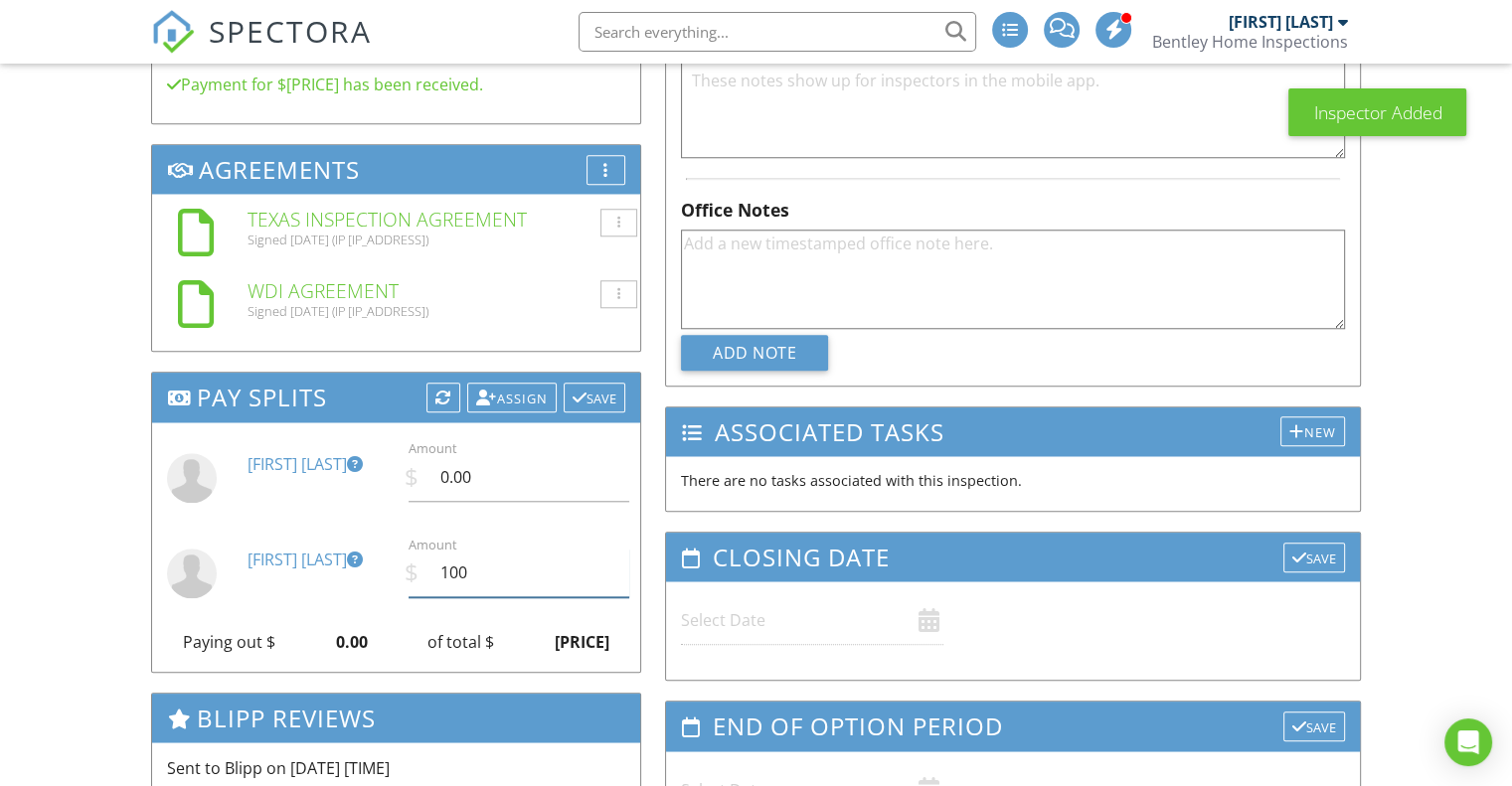 type on "100" 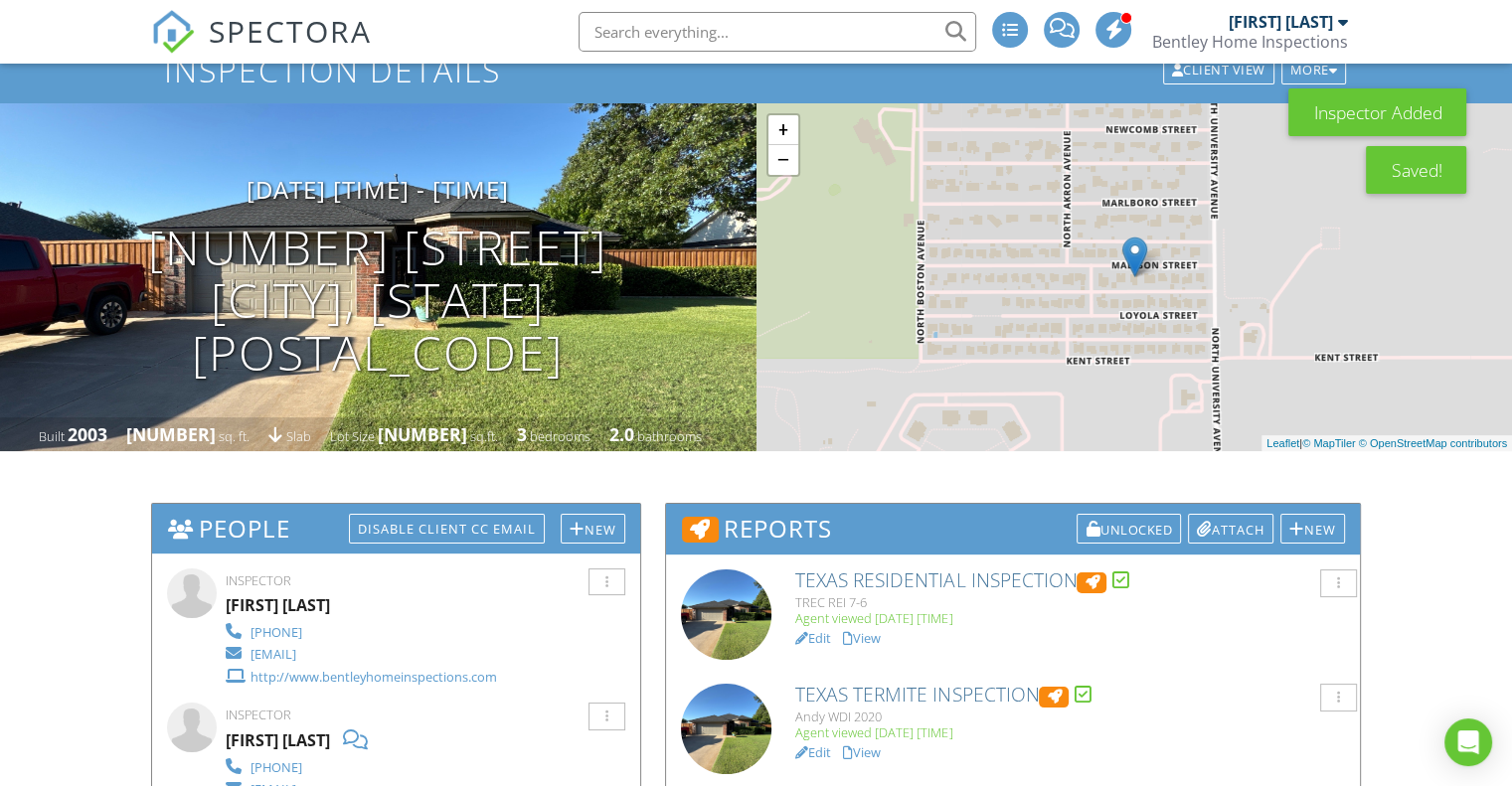 scroll, scrollTop: 0, scrollLeft: 0, axis: both 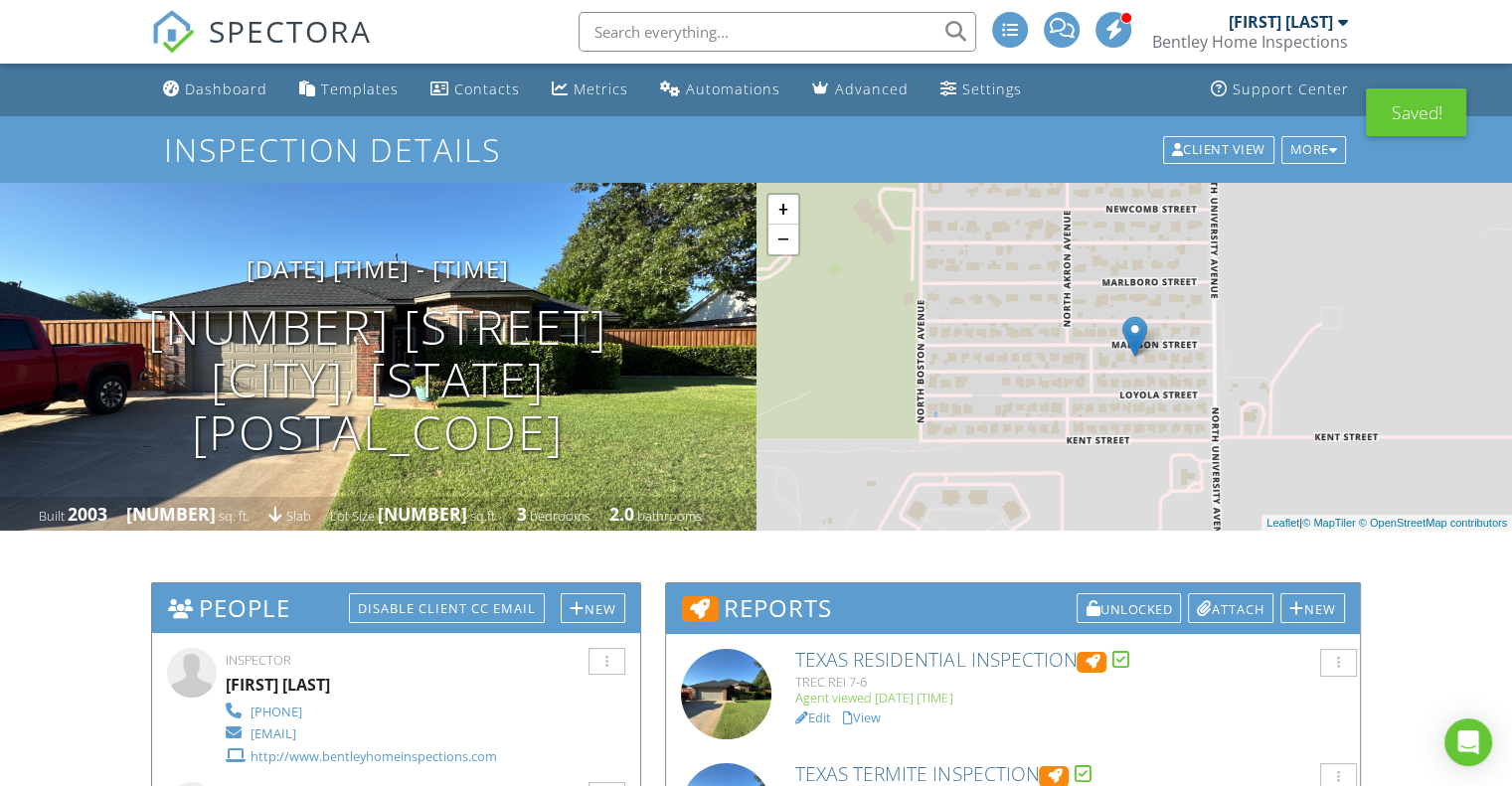 click on "SPECTORA" at bounding box center (290, 31) 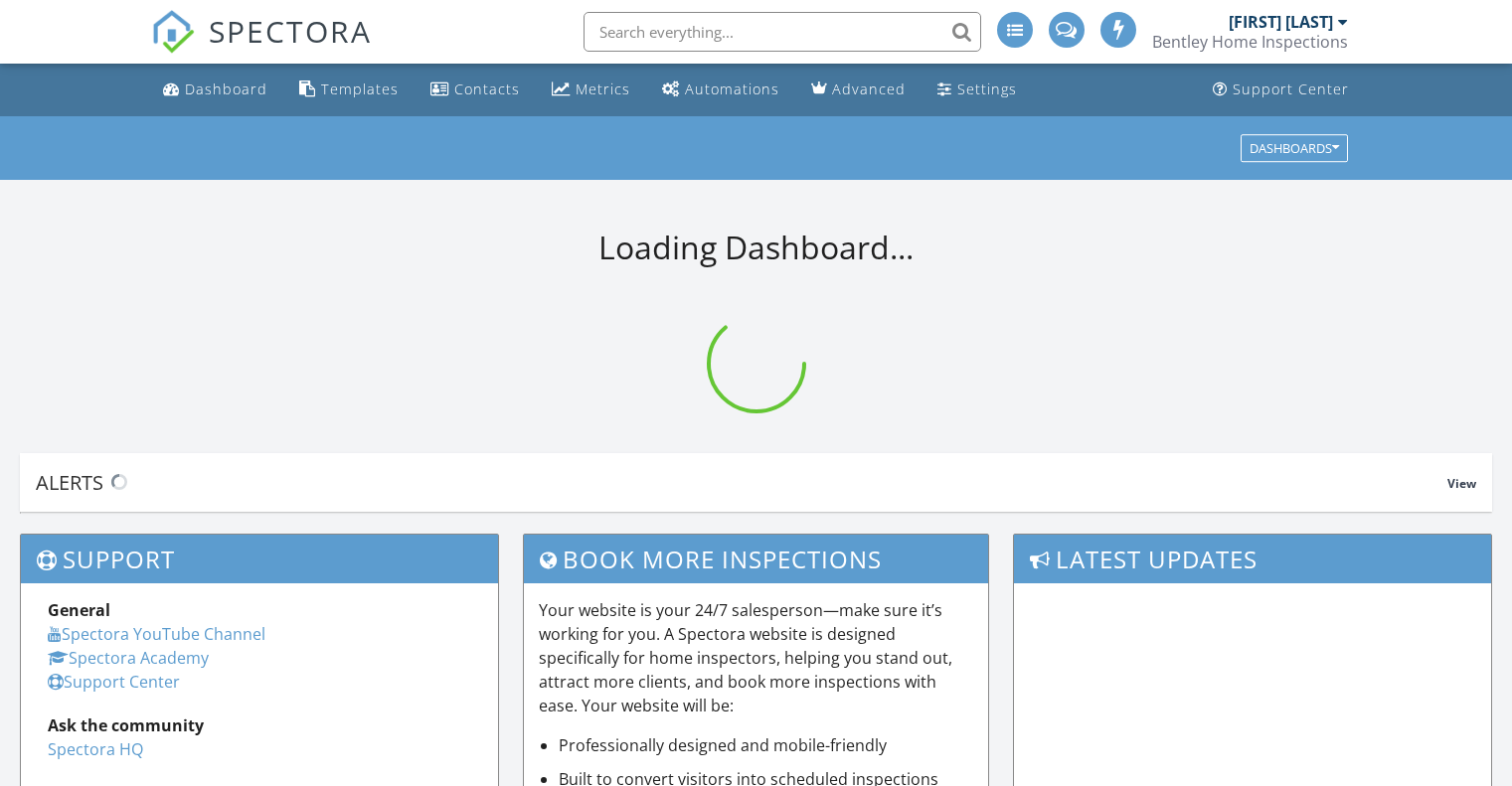 scroll, scrollTop: 0, scrollLeft: 0, axis: both 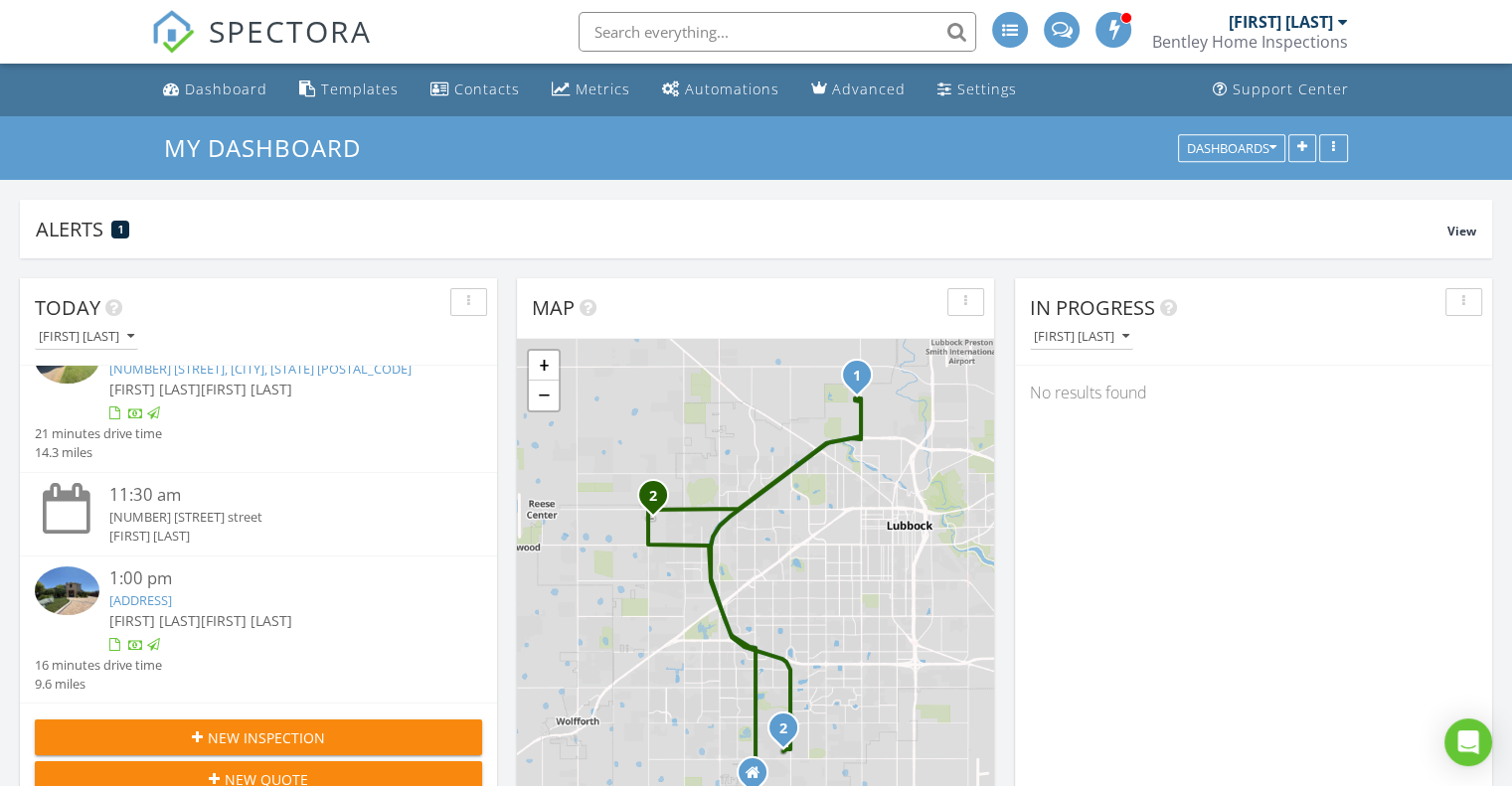 click on "[ADDRESS]" at bounding box center [140, 600] 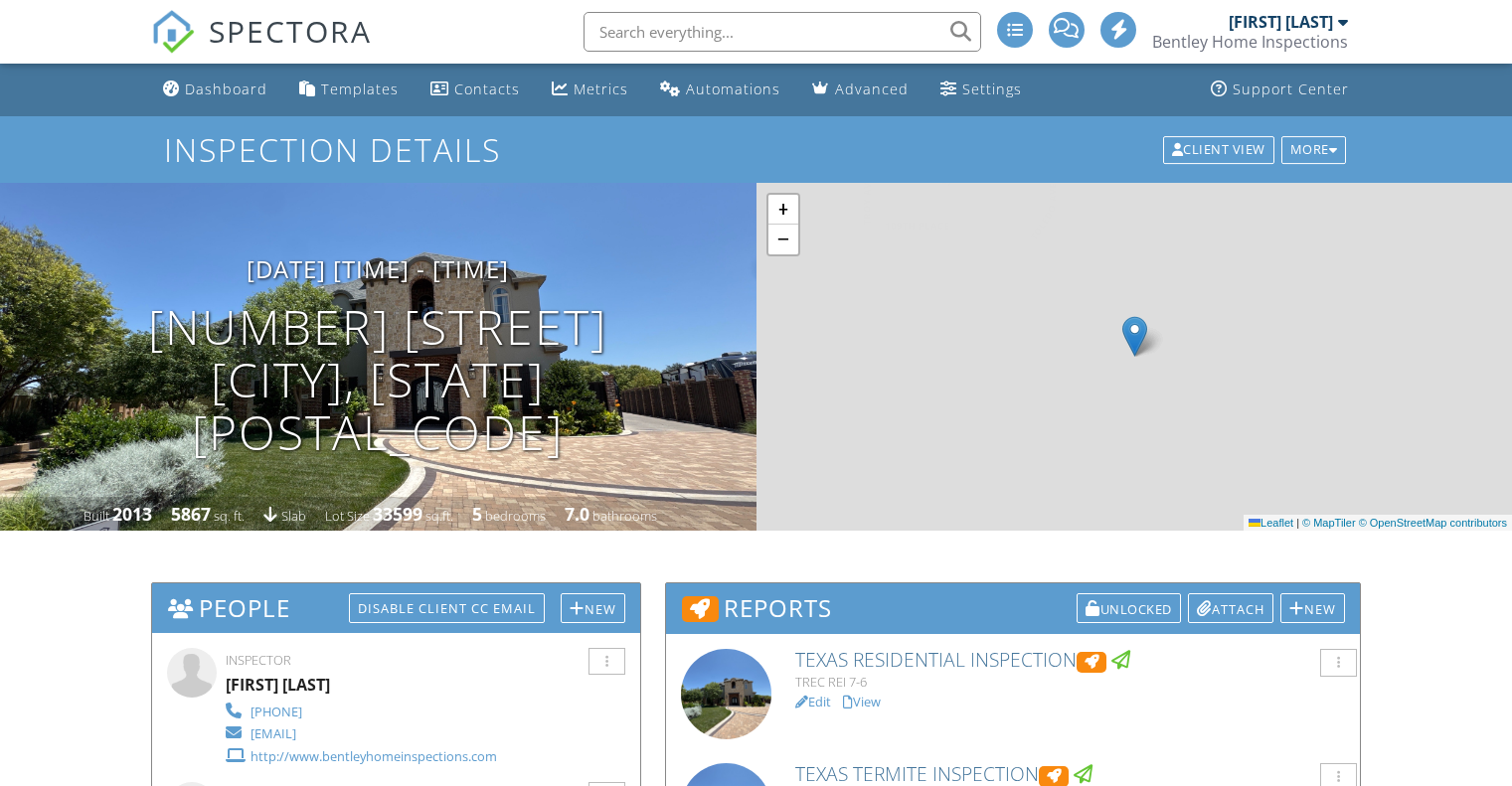 scroll, scrollTop: 0, scrollLeft: 0, axis: both 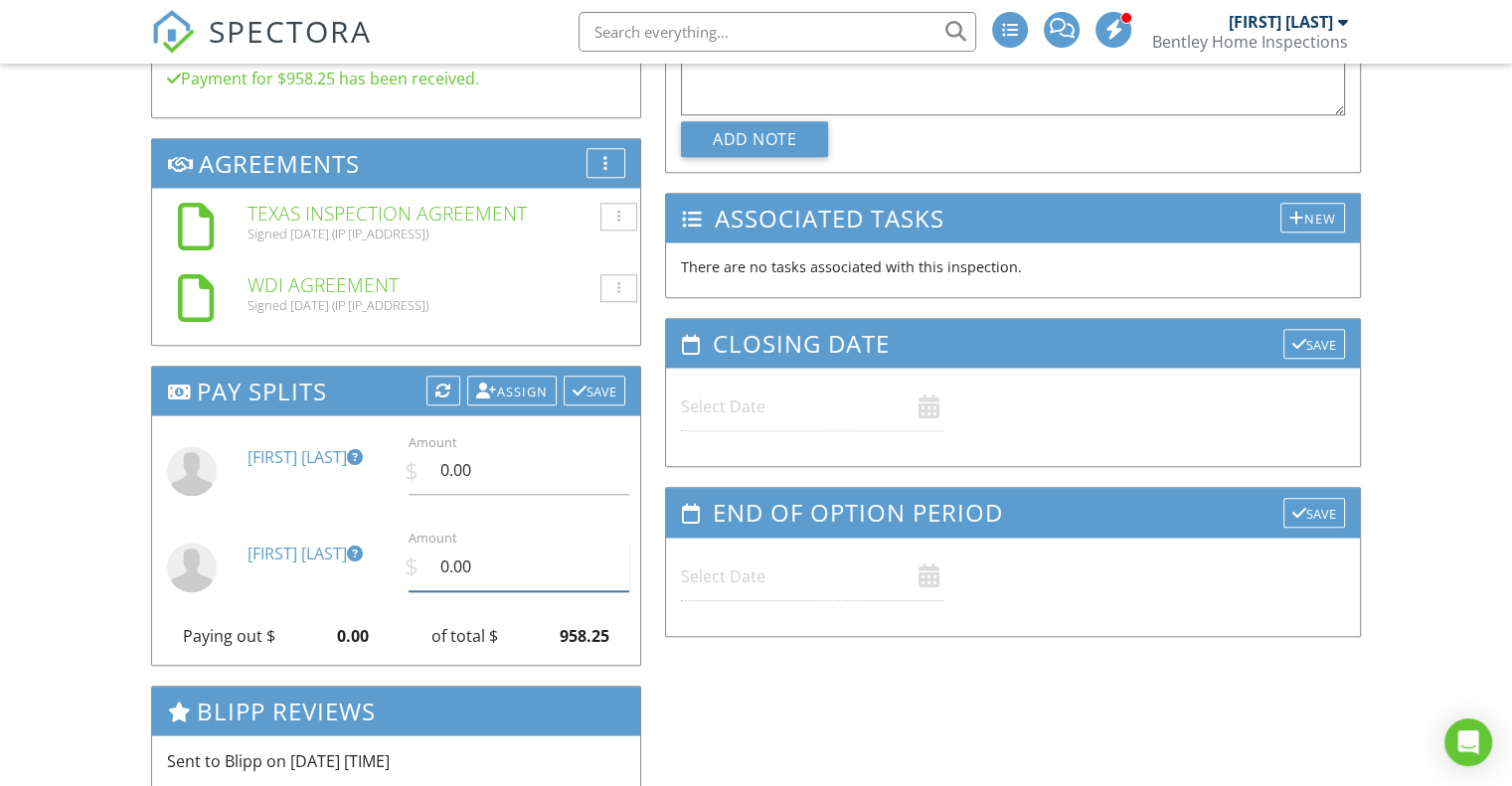 drag, startPoint x: 503, startPoint y: 567, endPoint x: 415, endPoint y: 554, distance: 88.95504 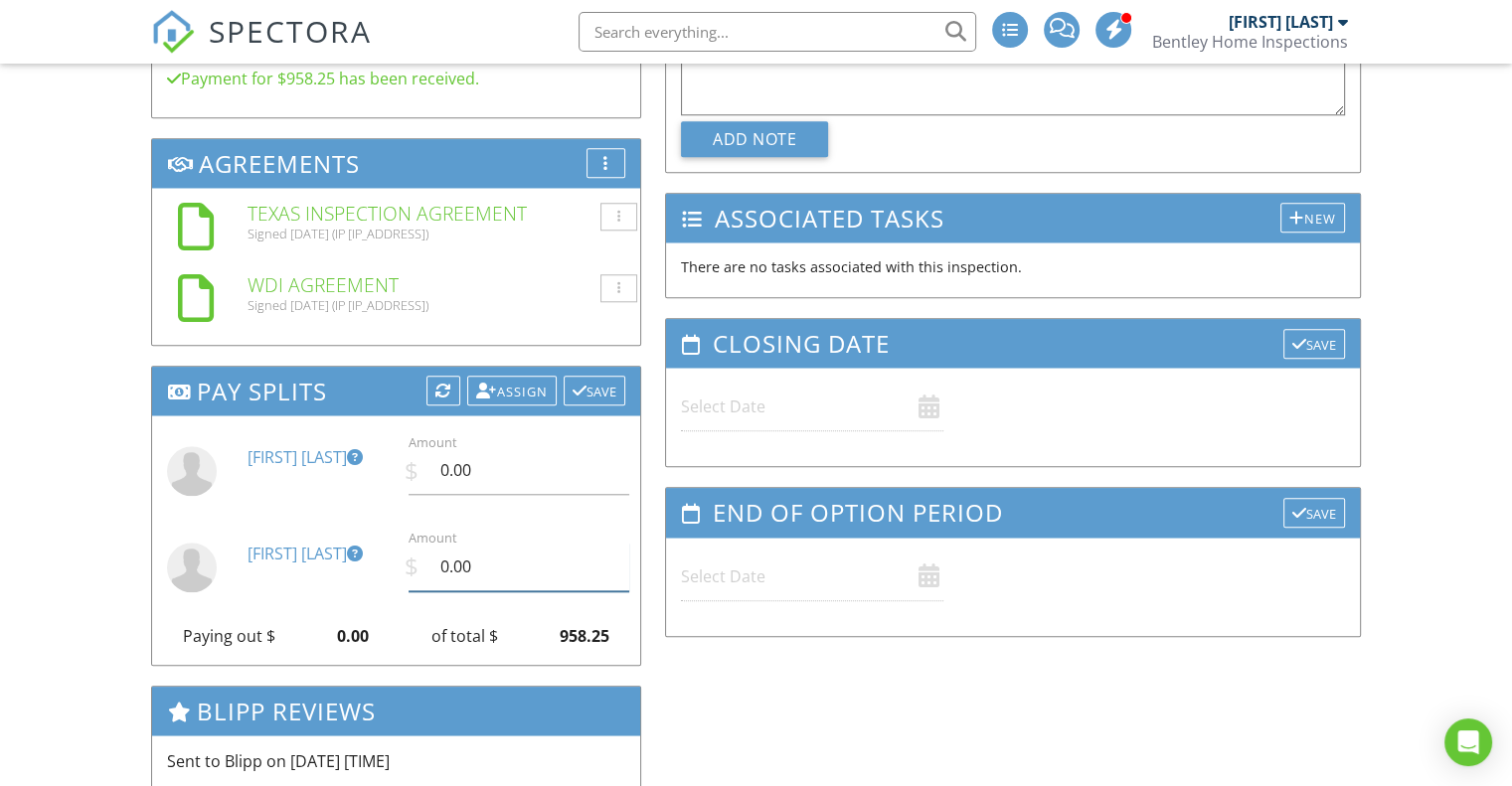 click on "$
Amount
0.00" at bounding box center [517, 566] 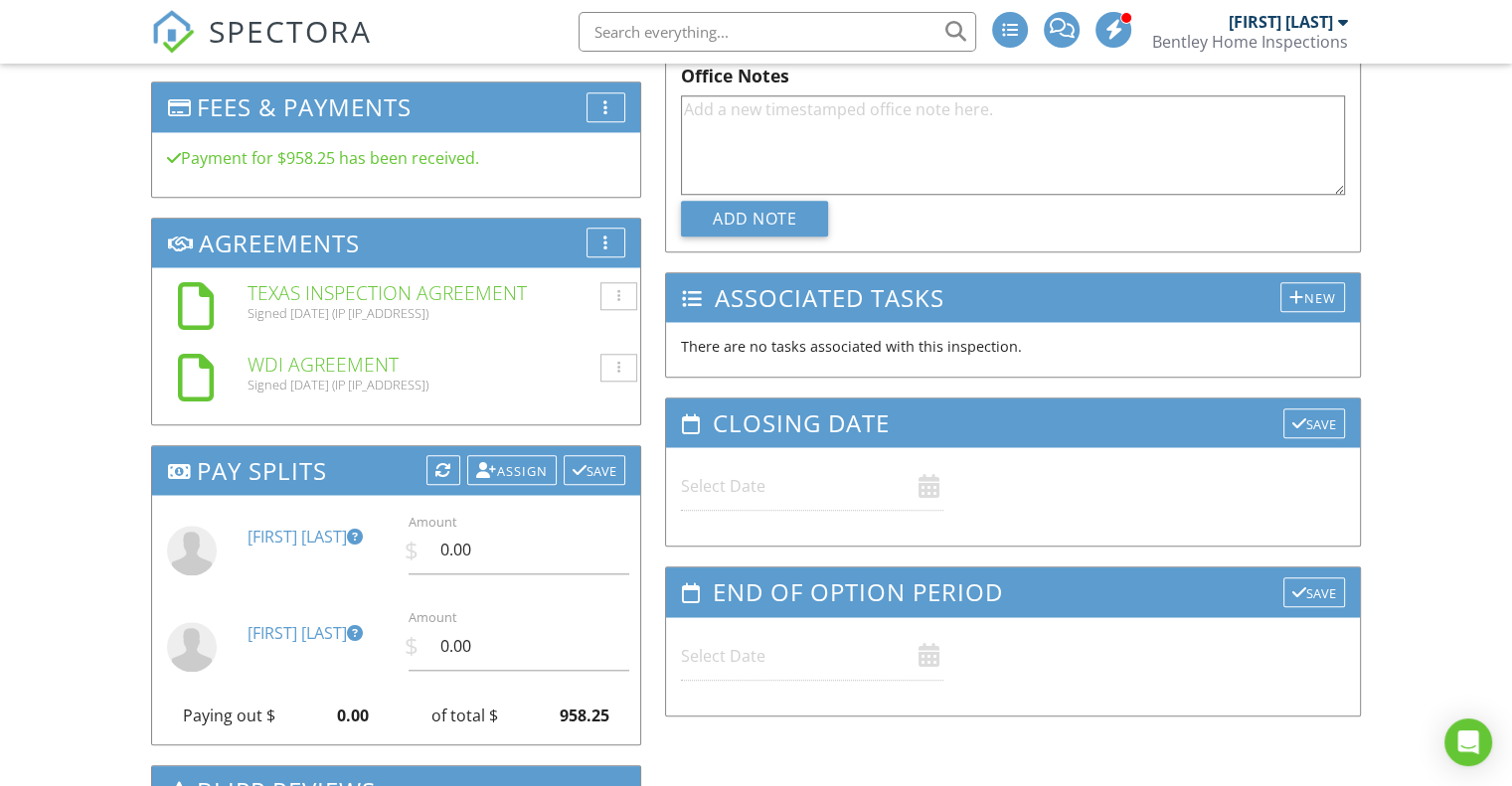 scroll, scrollTop: 1888, scrollLeft: 0, axis: vertical 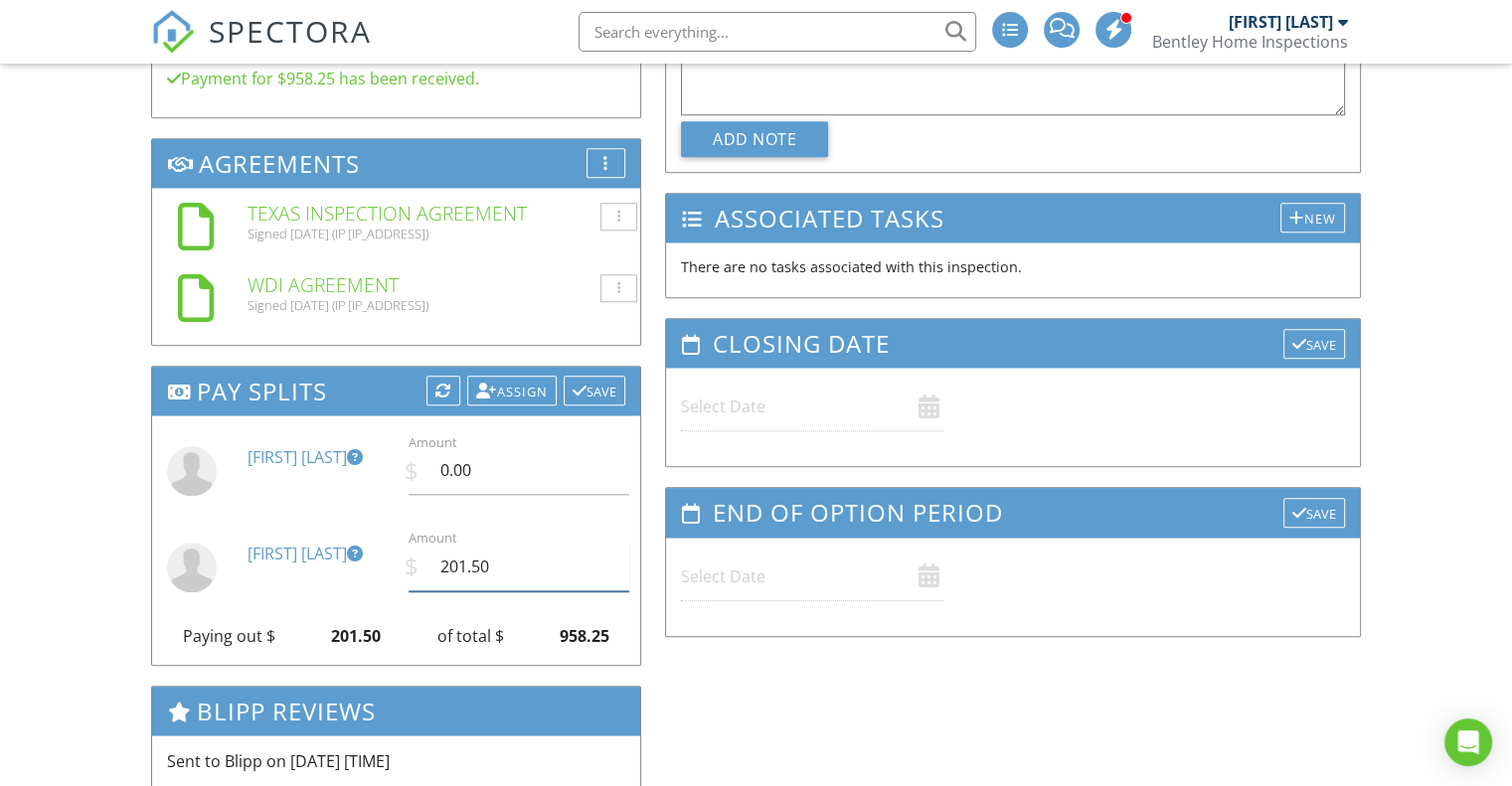 click on "201.50" at bounding box center [519, 566] 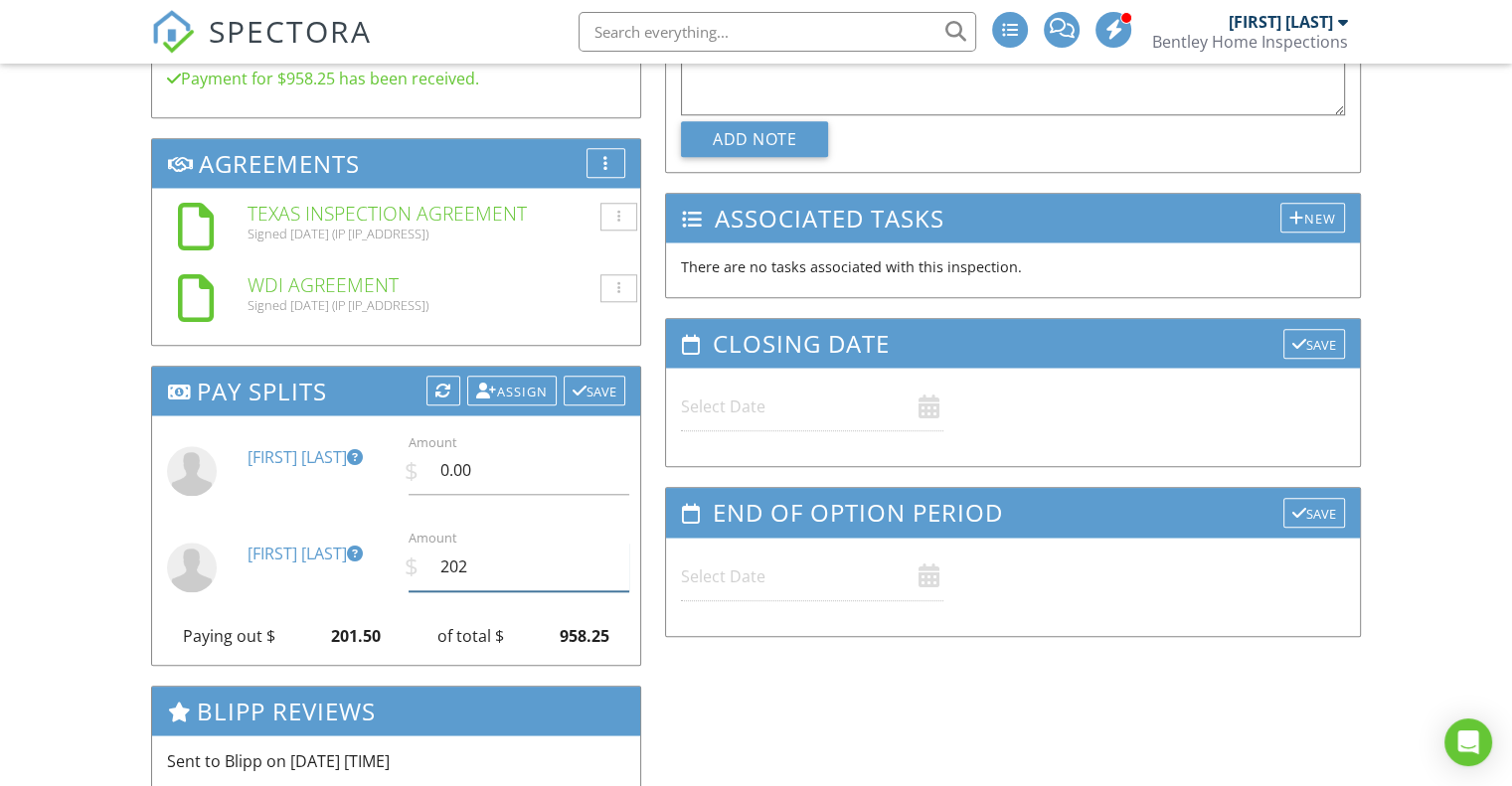 type on "202" 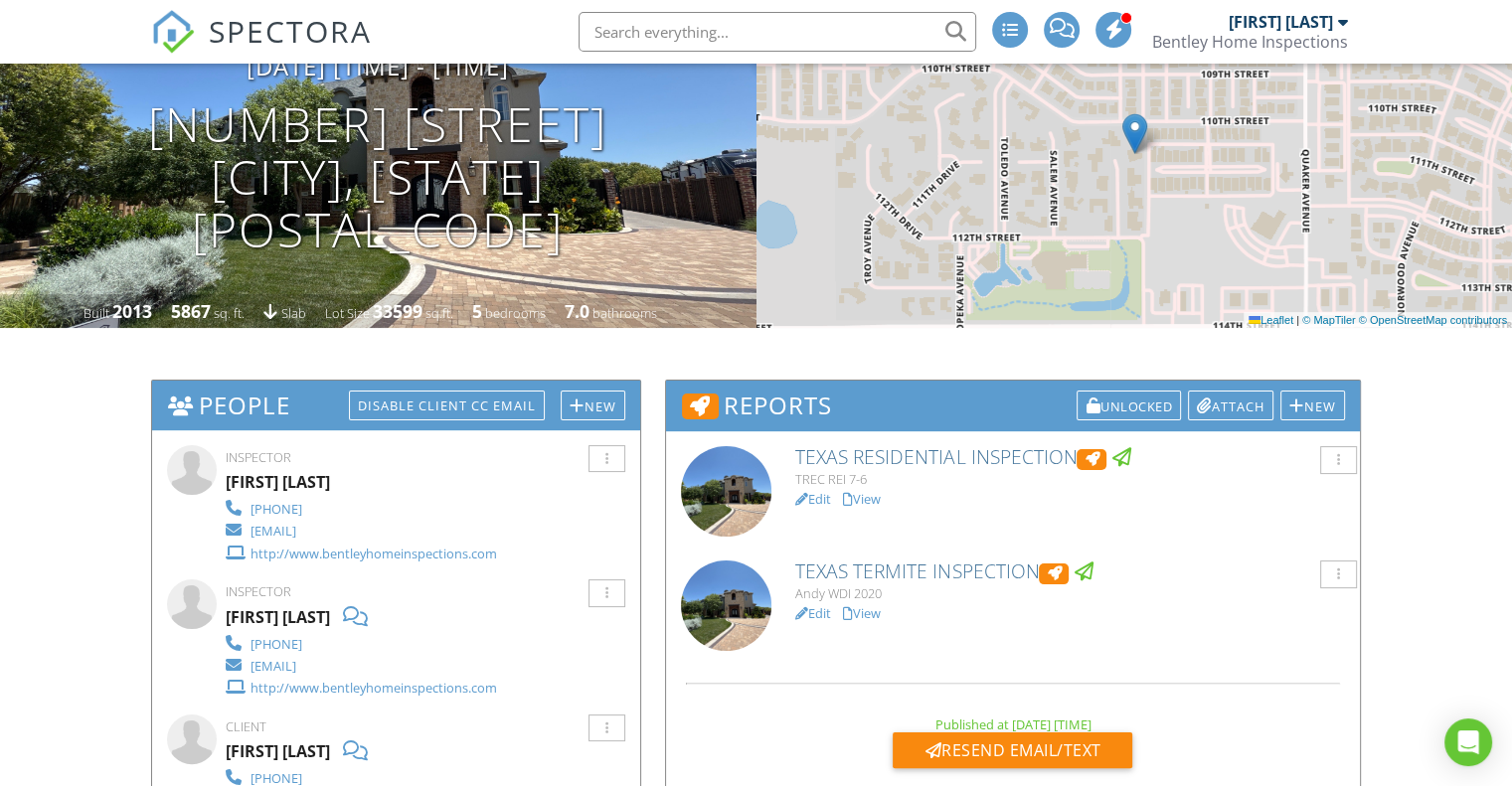 scroll, scrollTop: 0, scrollLeft: 0, axis: both 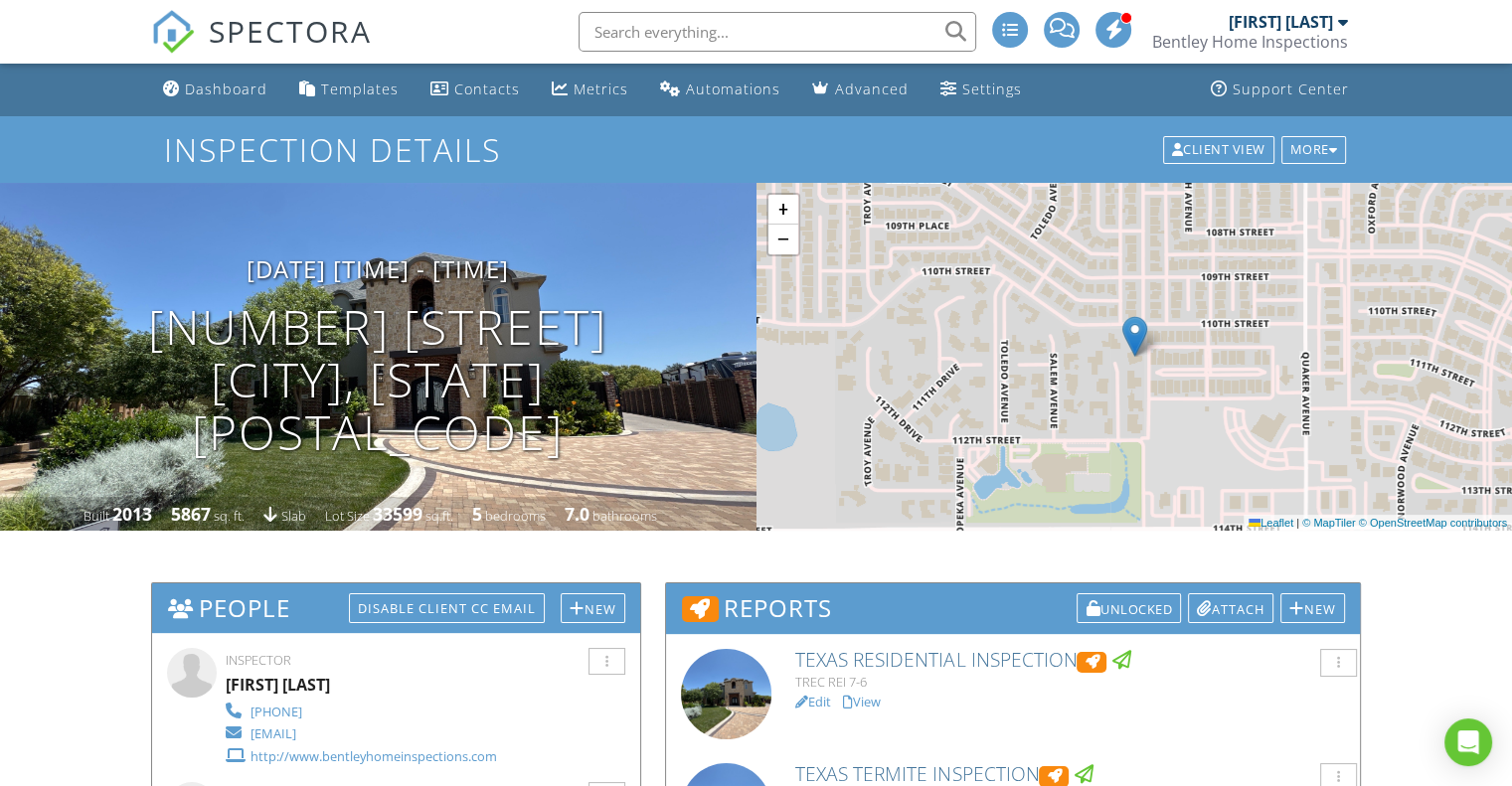 click at bounding box center (777, 32) 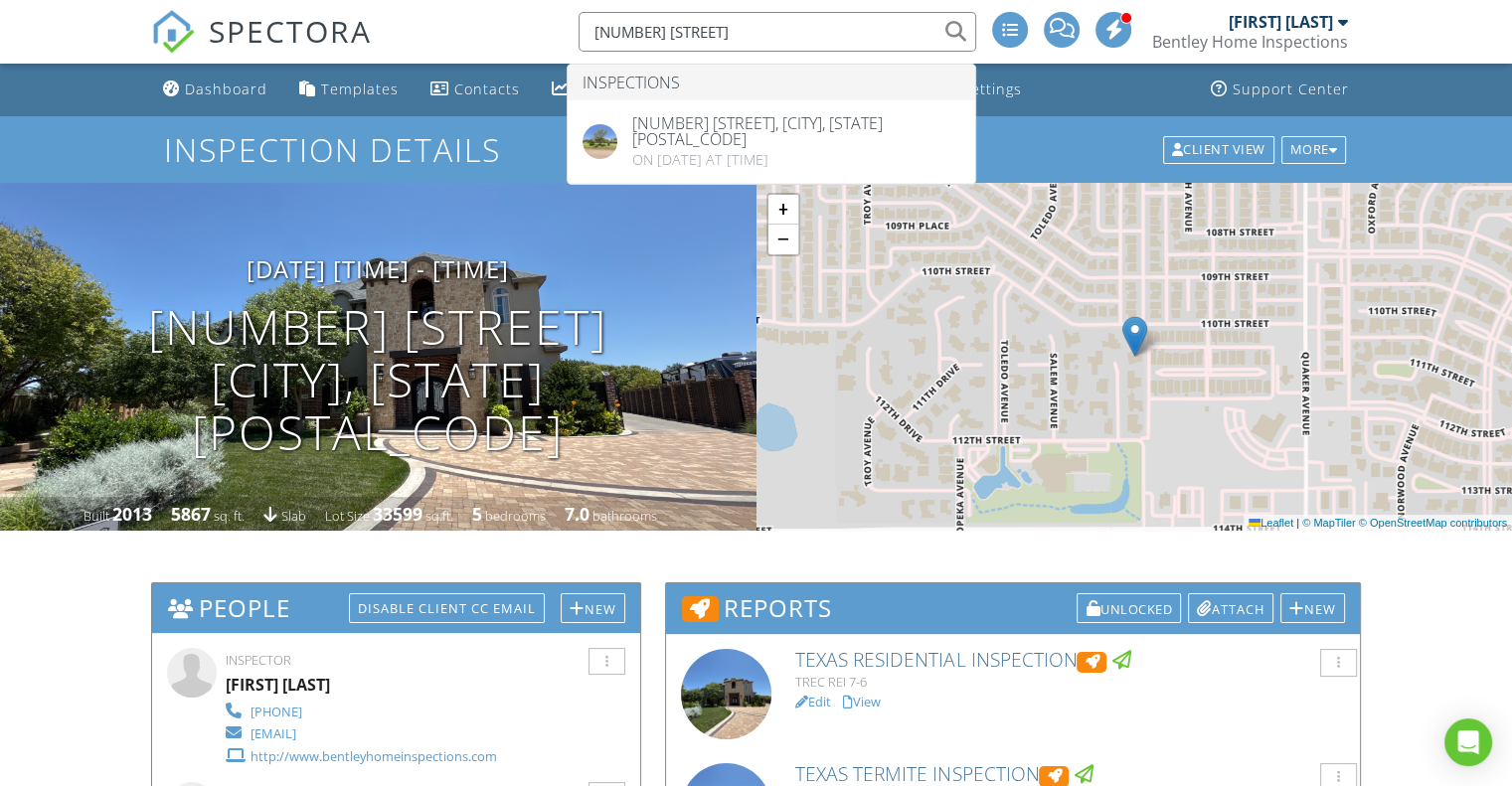 type on "901 gran" 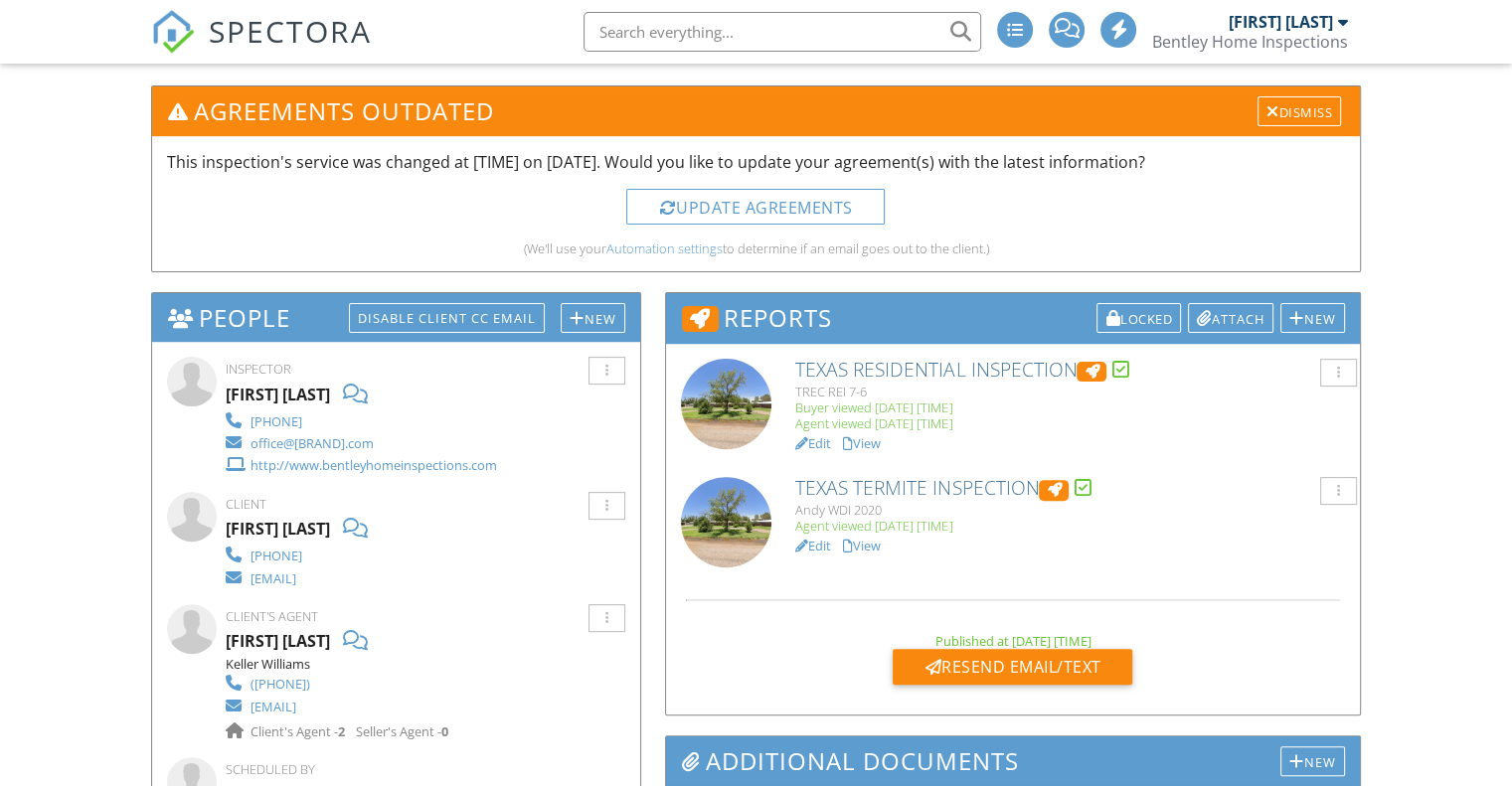 scroll, scrollTop: 1192, scrollLeft: 0, axis: vertical 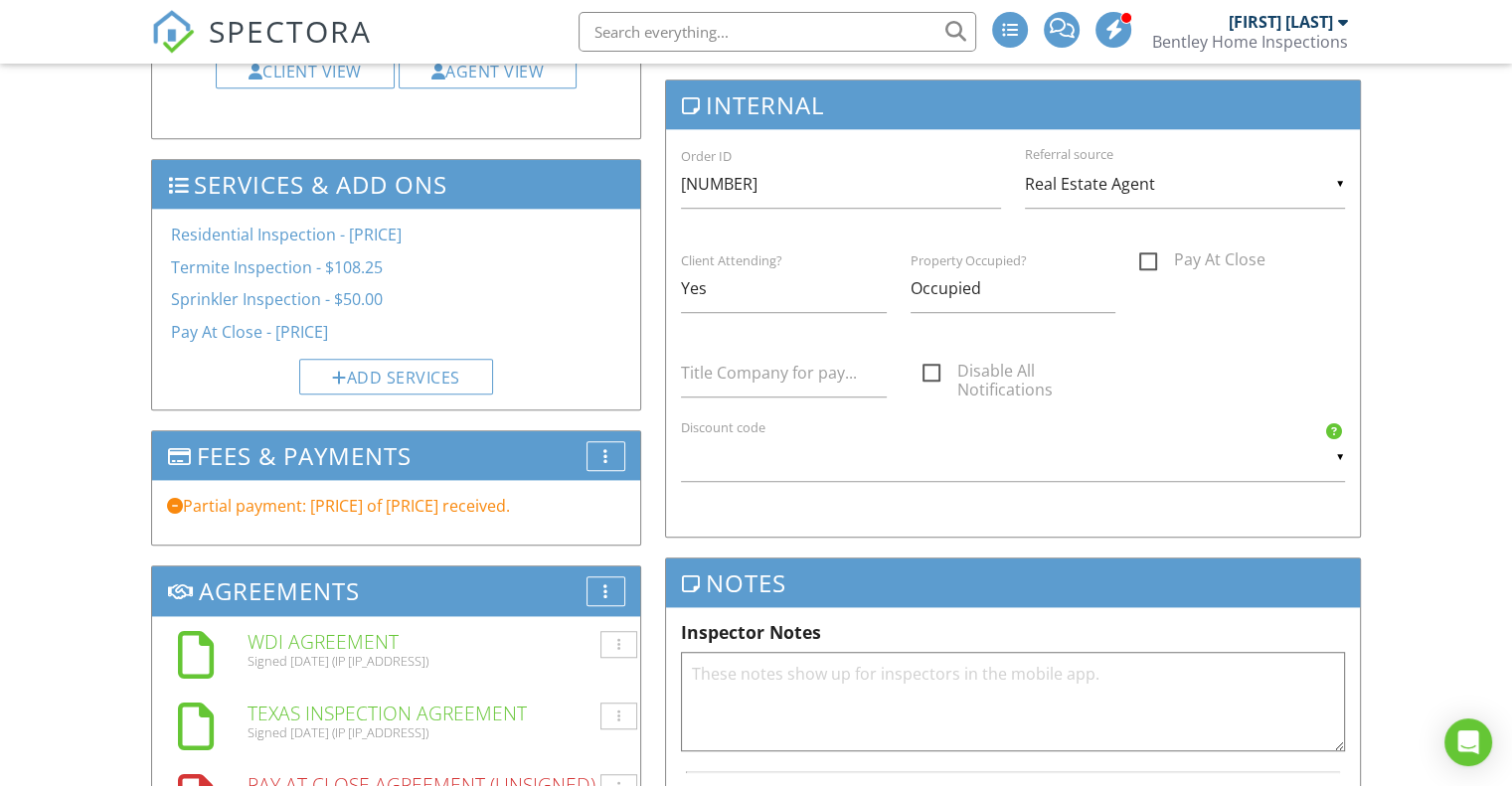 click on "More" at bounding box center [605, 456] 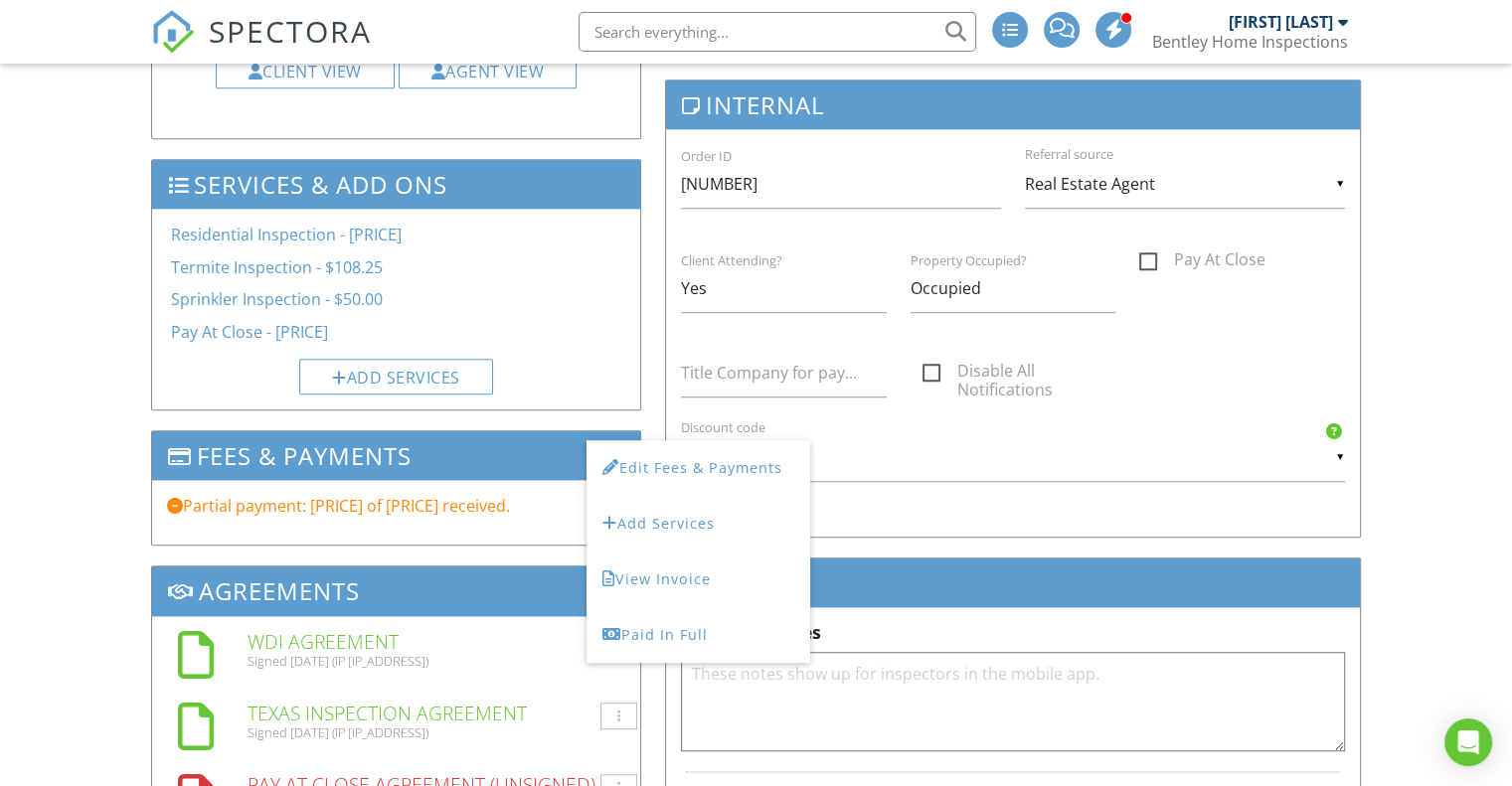 click on "Paid In Full" at bounding box center [698, 635] 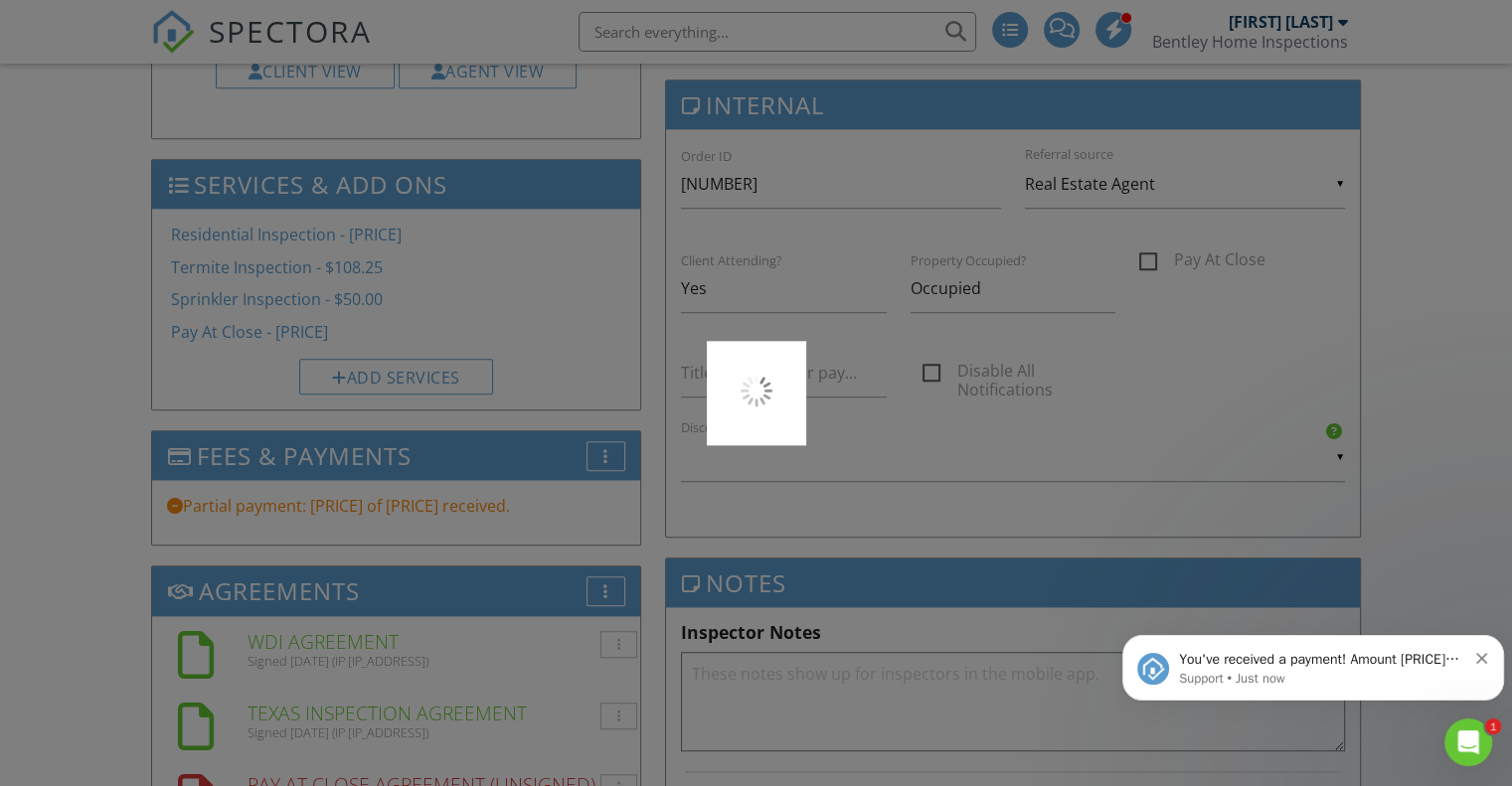 scroll, scrollTop: 0, scrollLeft: 0, axis: both 